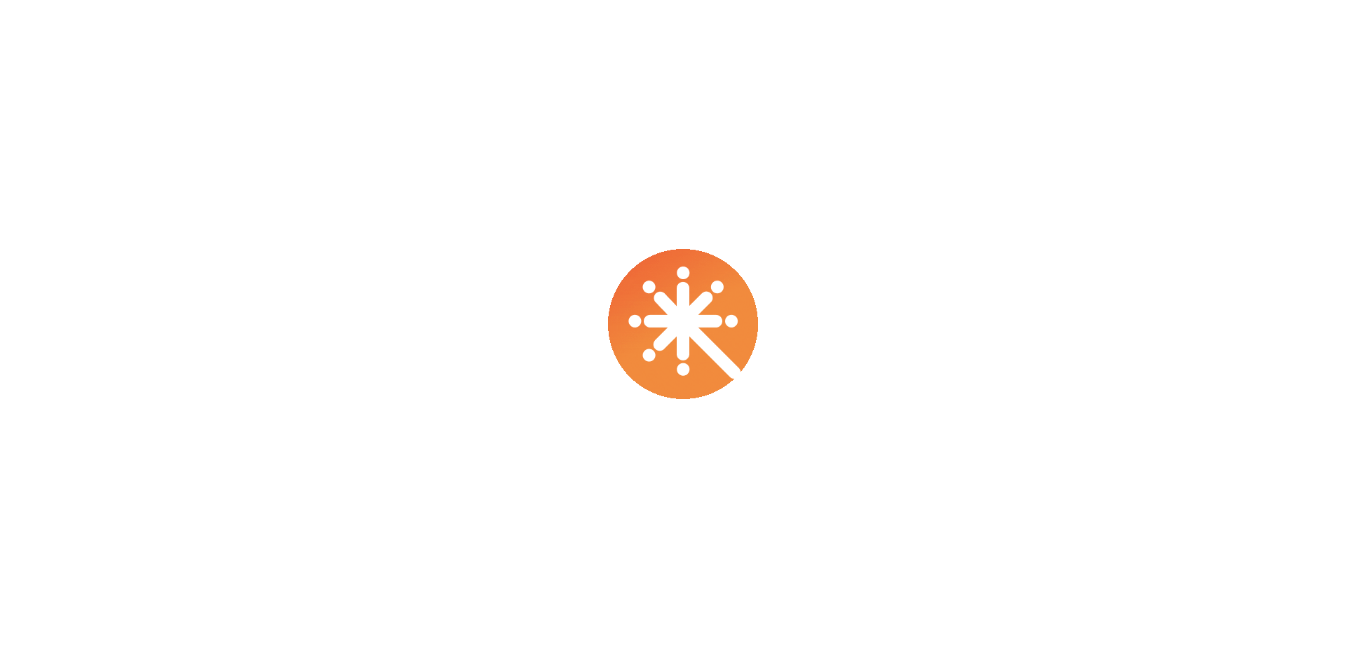 scroll, scrollTop: 0, scrollLeft: 0, axis: both 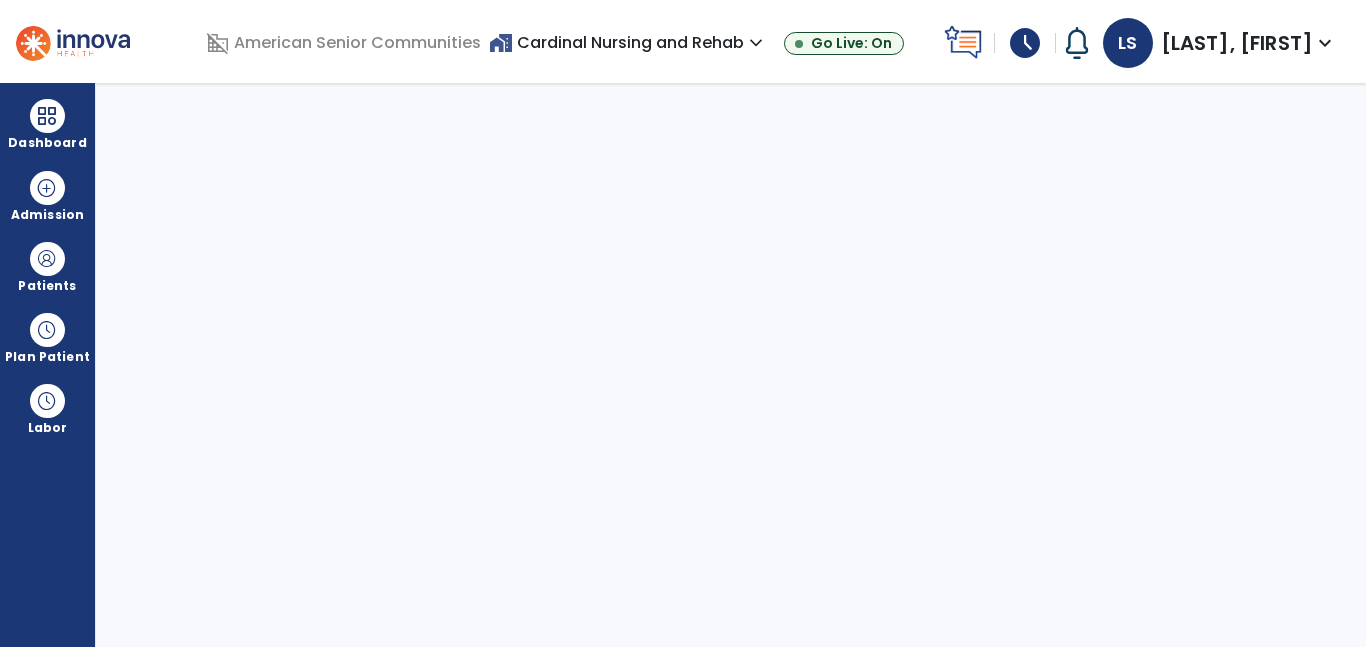 select on "****" 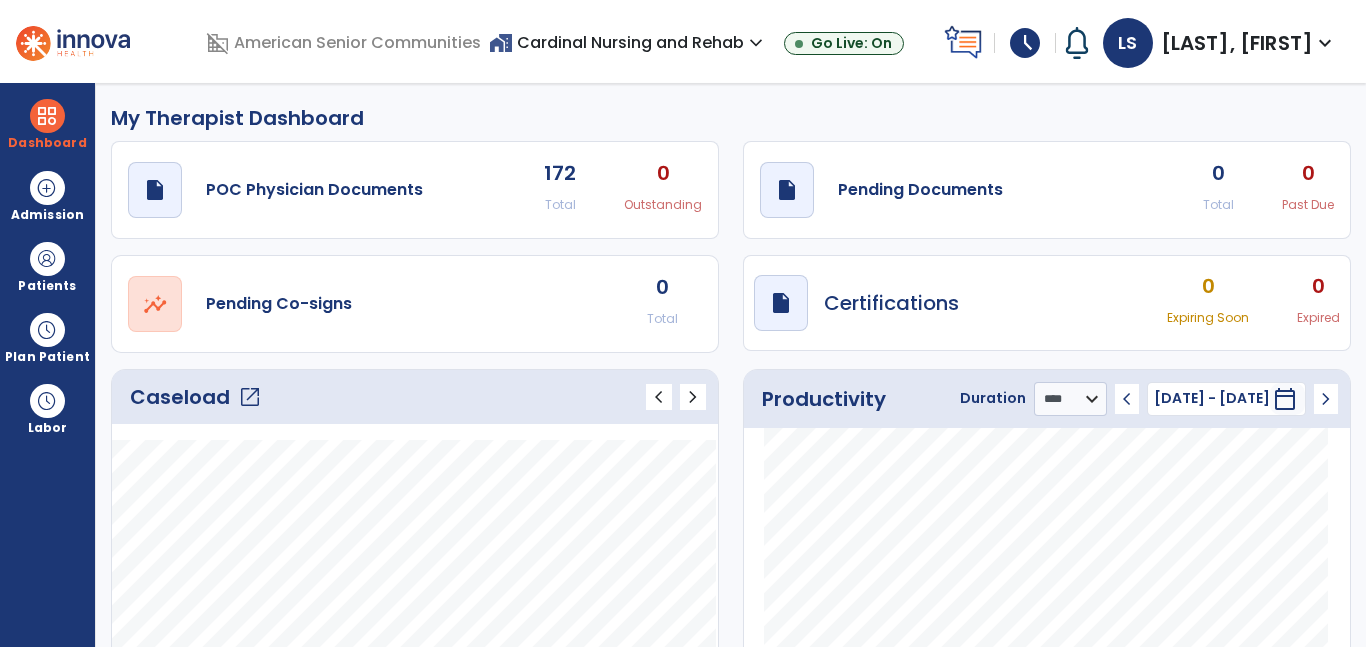 click on "Caseload   open_in_new" 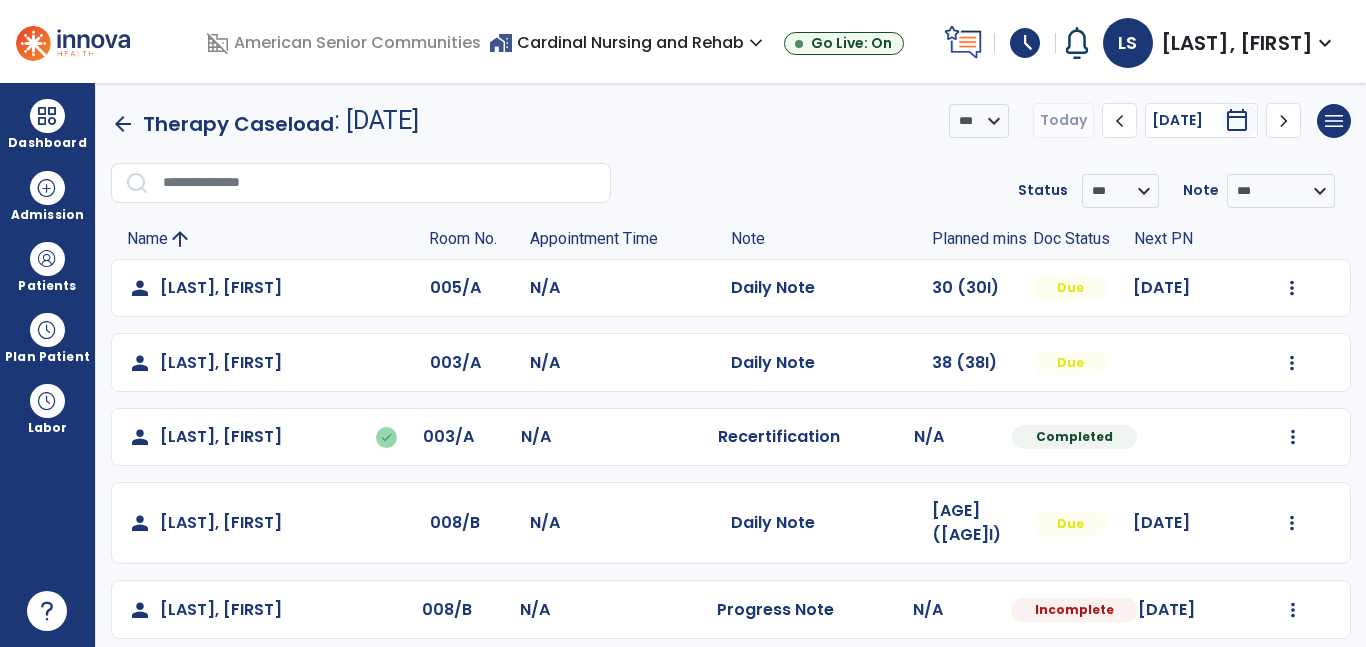 click 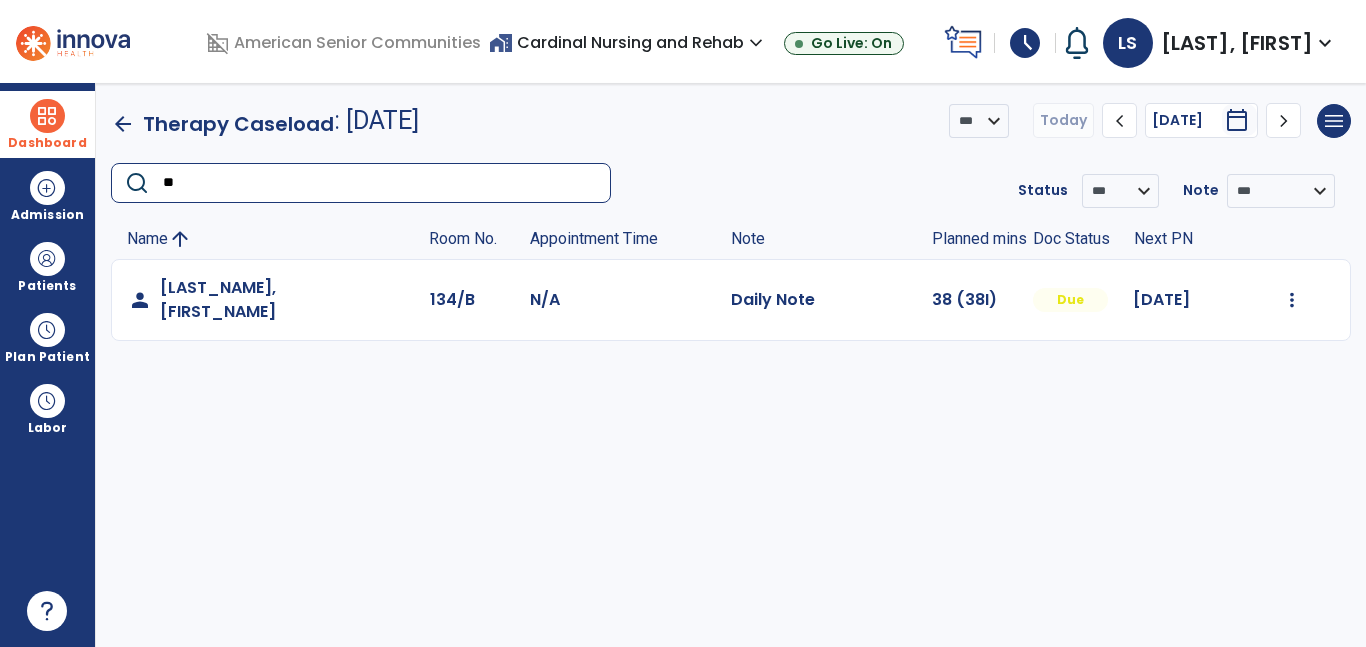 type on "**" 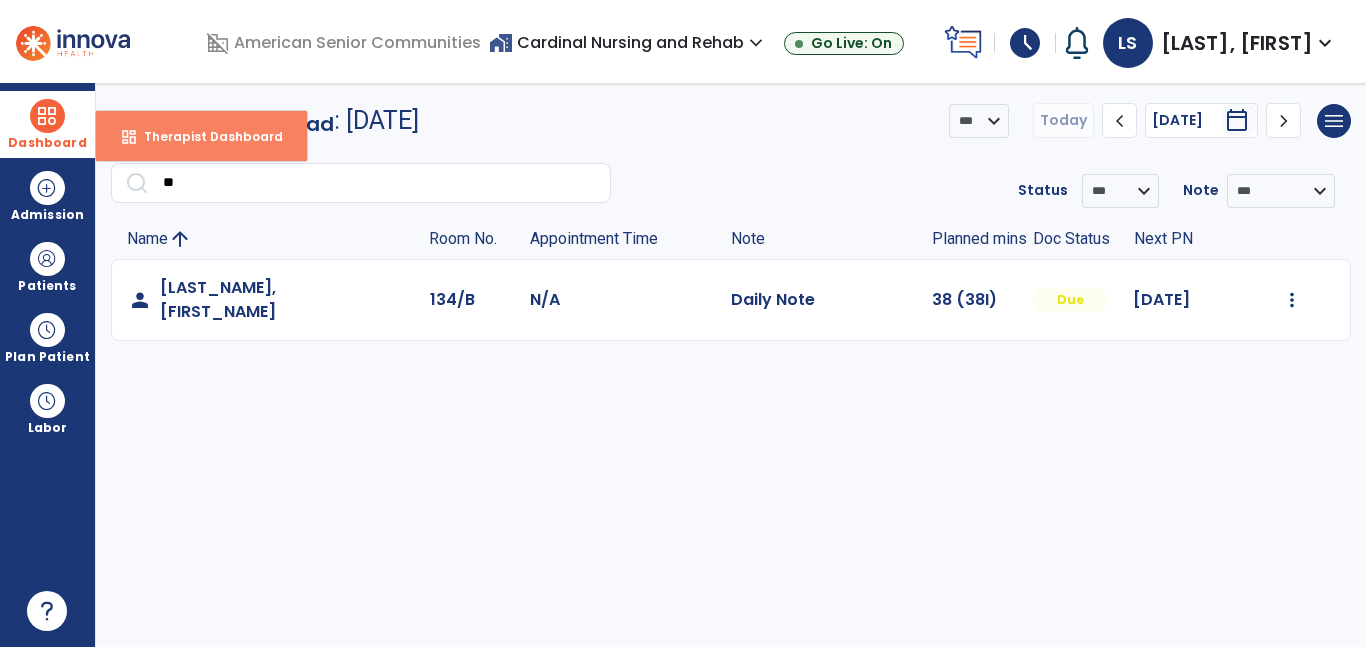 click on "dashboard  Therapist Dashboard" at bounding box center [201, 136] 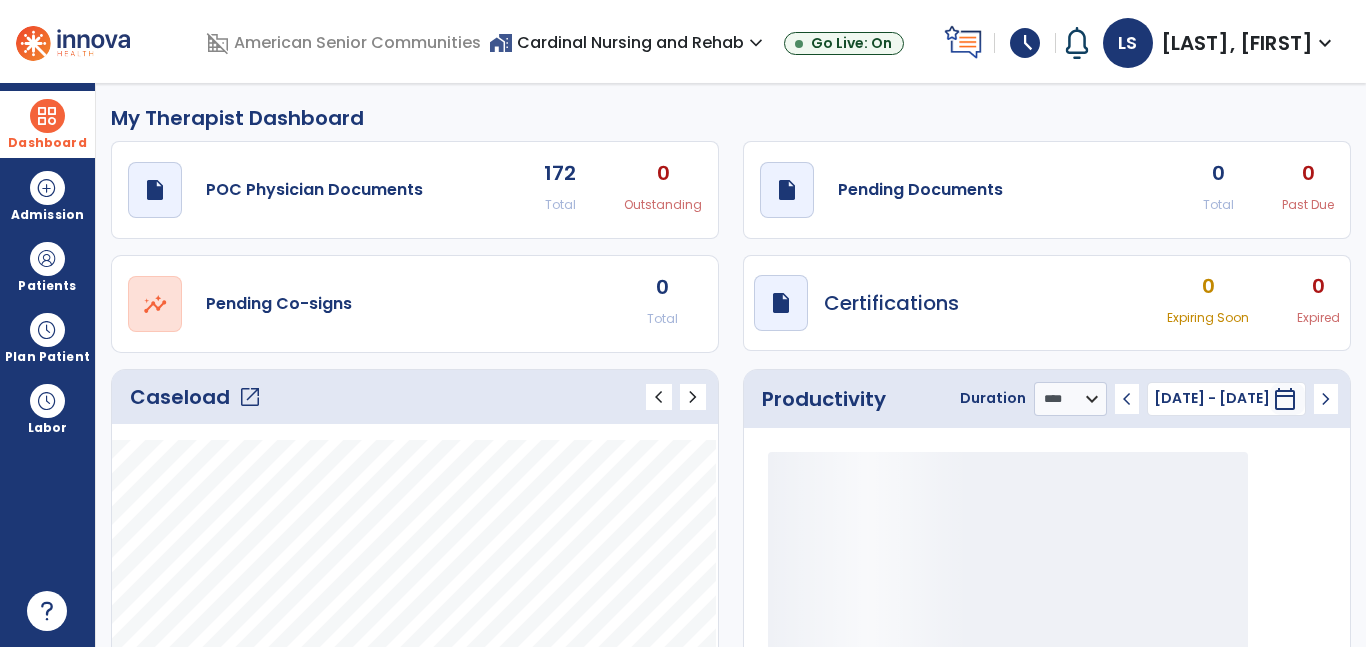 click on "open_in_new" 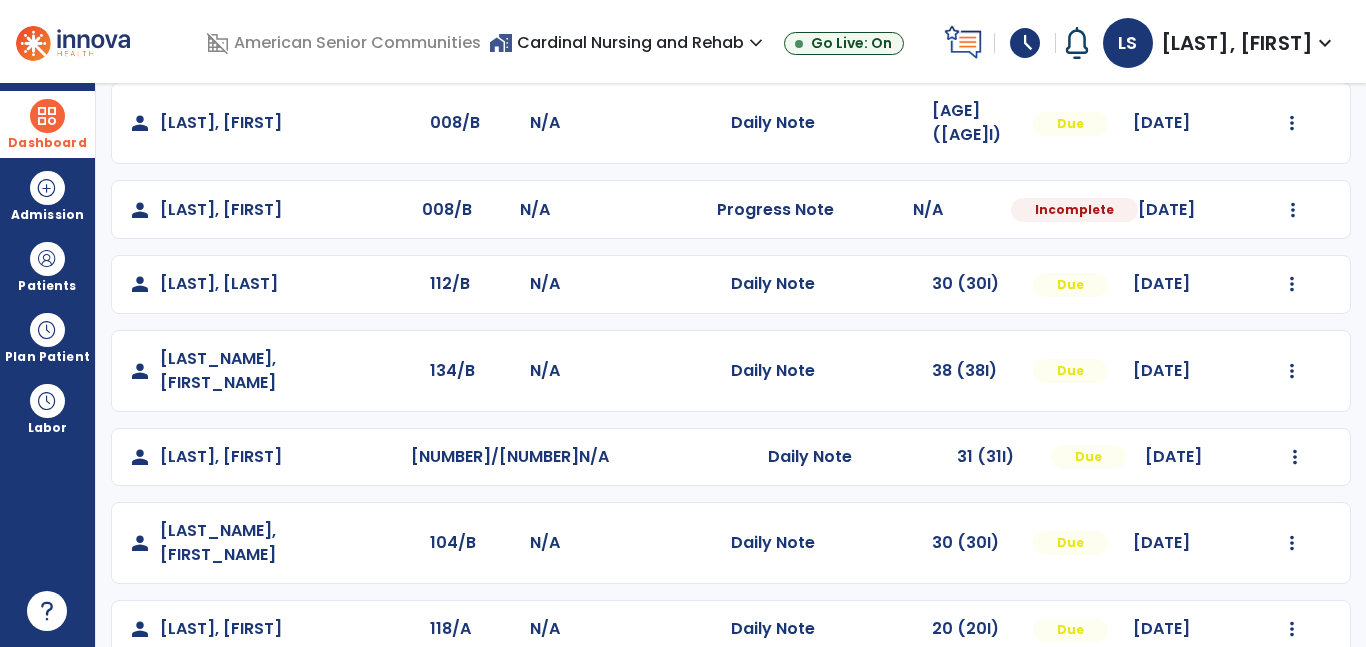 scroll, scrollTop: 411, scrollLeft: 0, axis: vertical 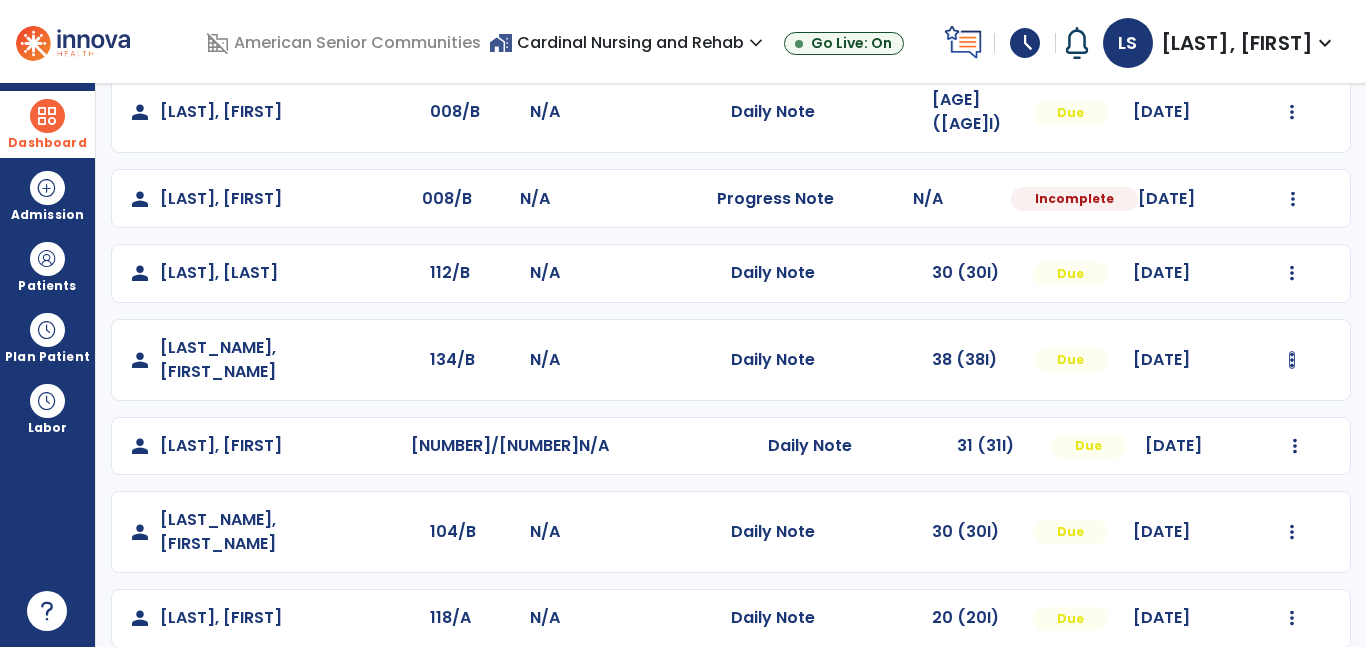 click at bounding box center (1292, -123) 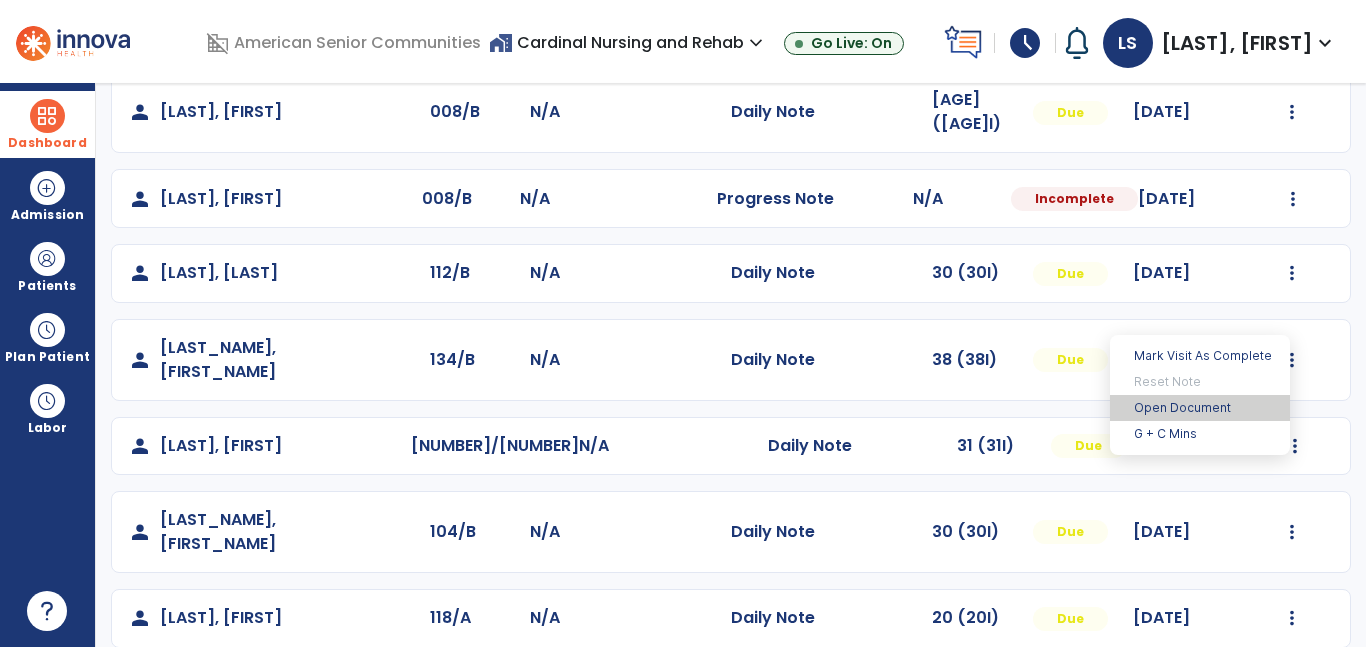click on "Open Document" at bounding box center [1200, 408] 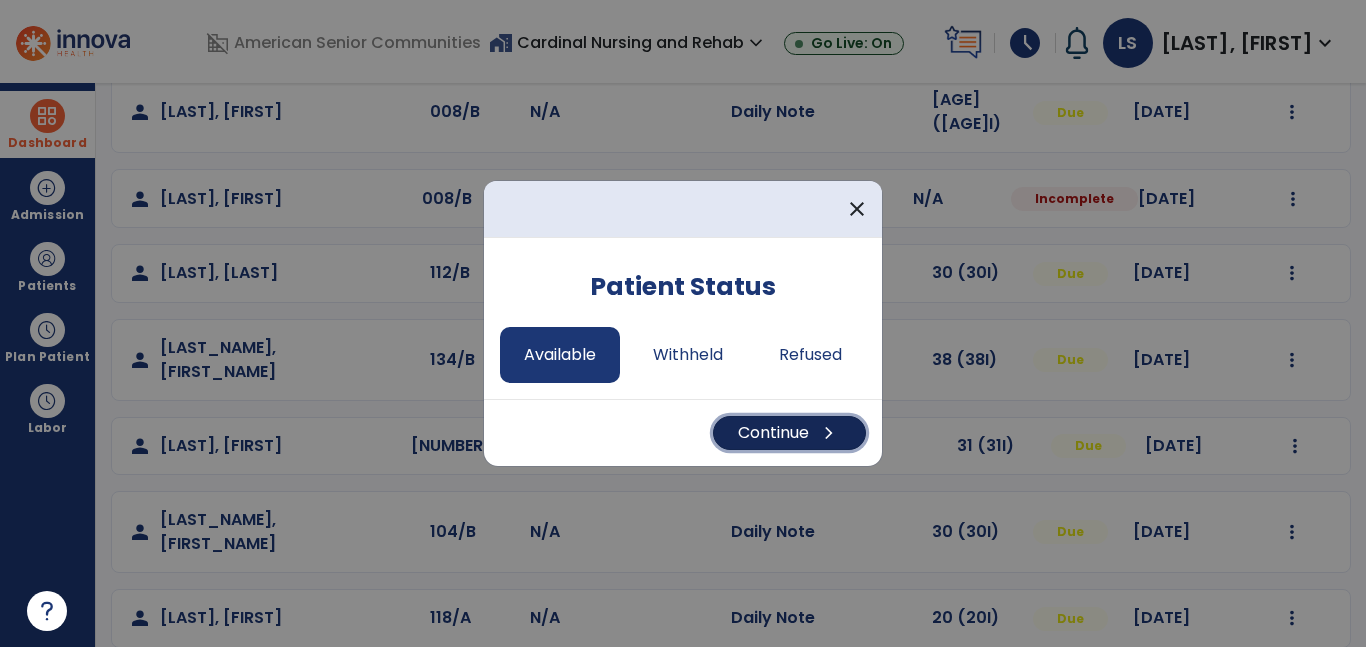 click on "chevron_right" at bounding box center [829, 433] 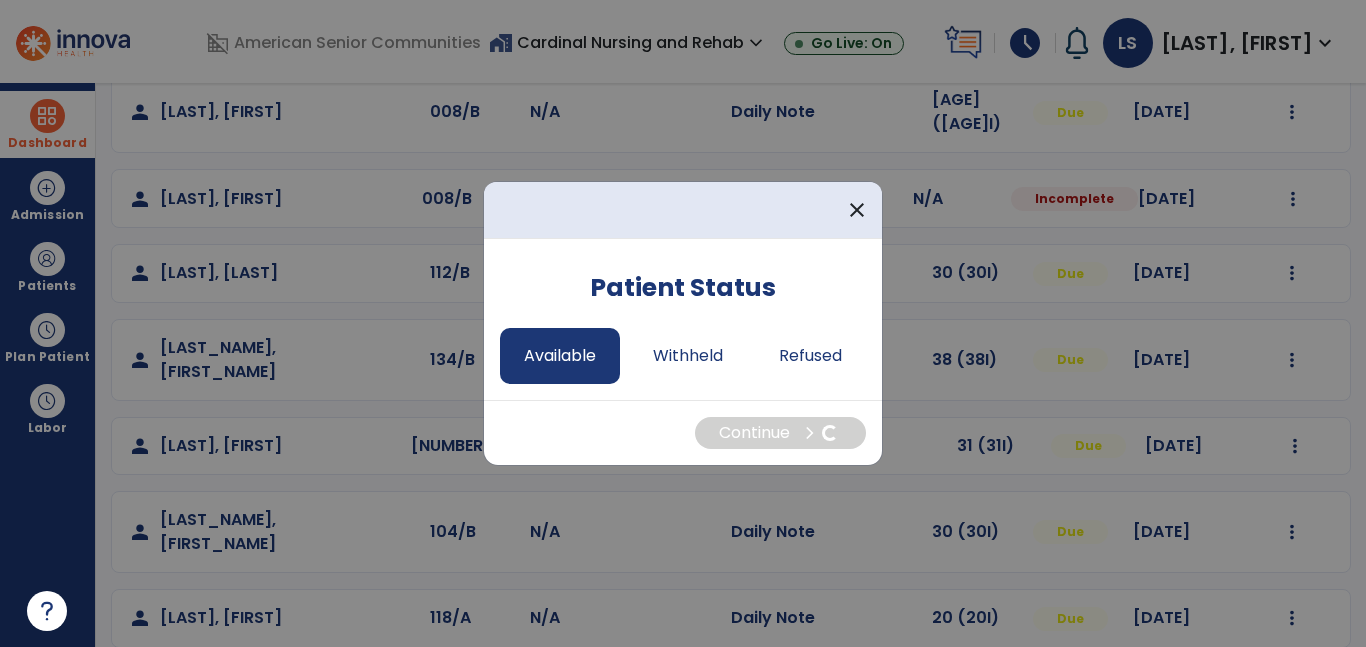 select on "*" 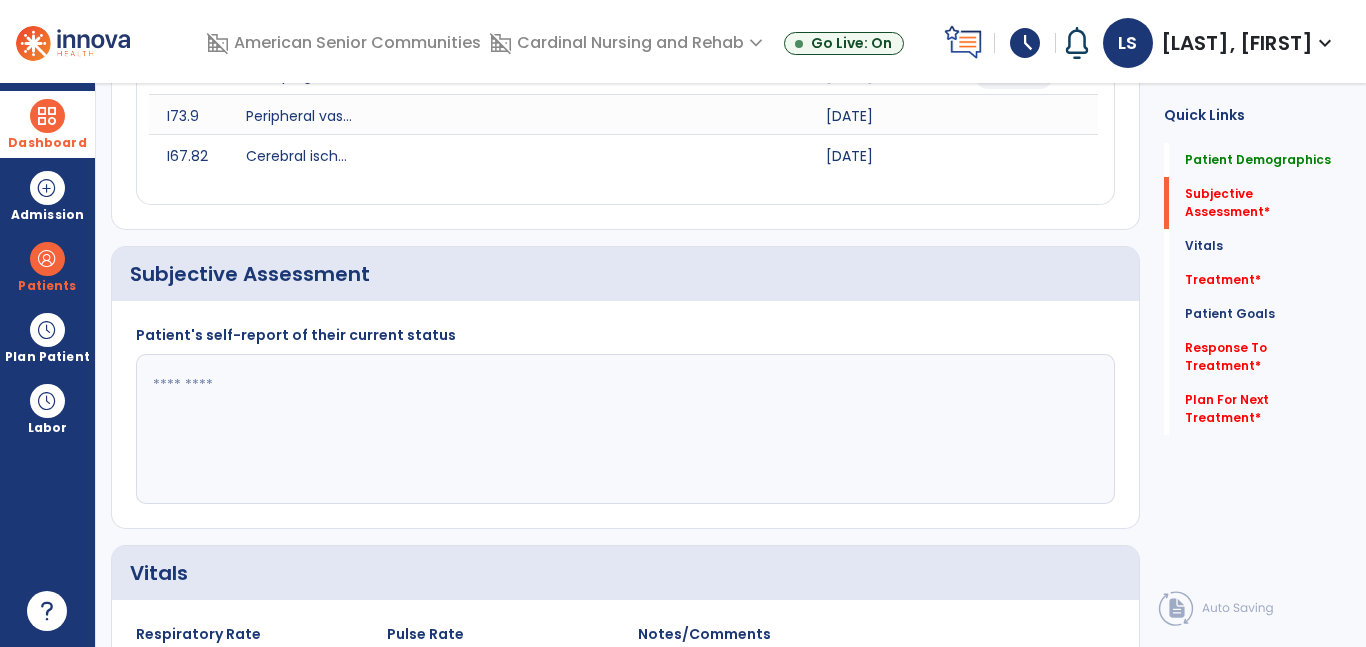 click 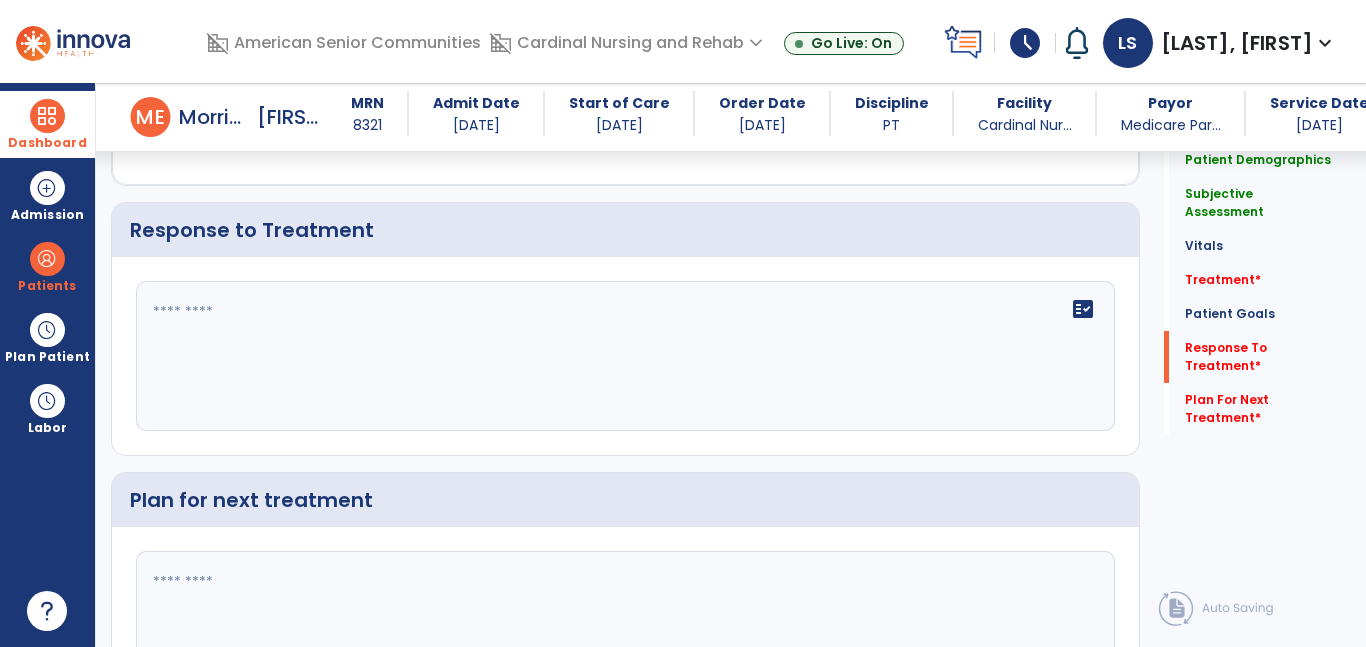 scroll, scrollTop: 3373, scrollLeft: 0, axis: vertical 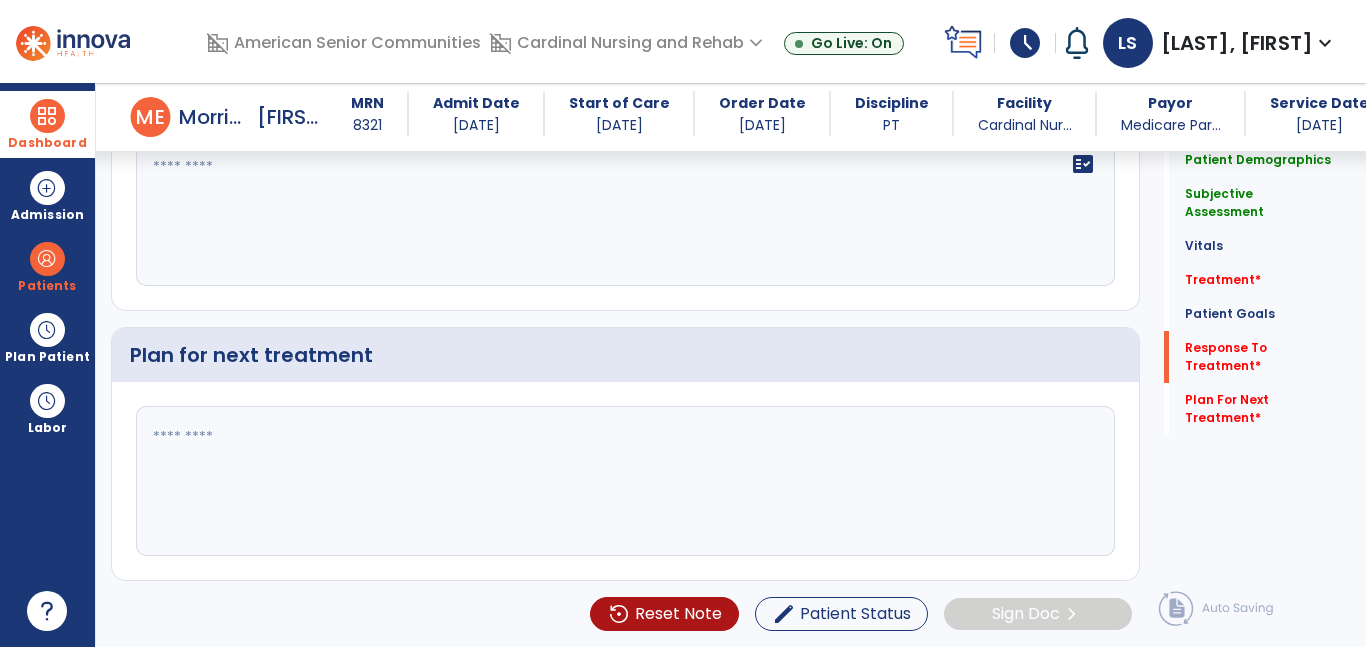 type on "**********" 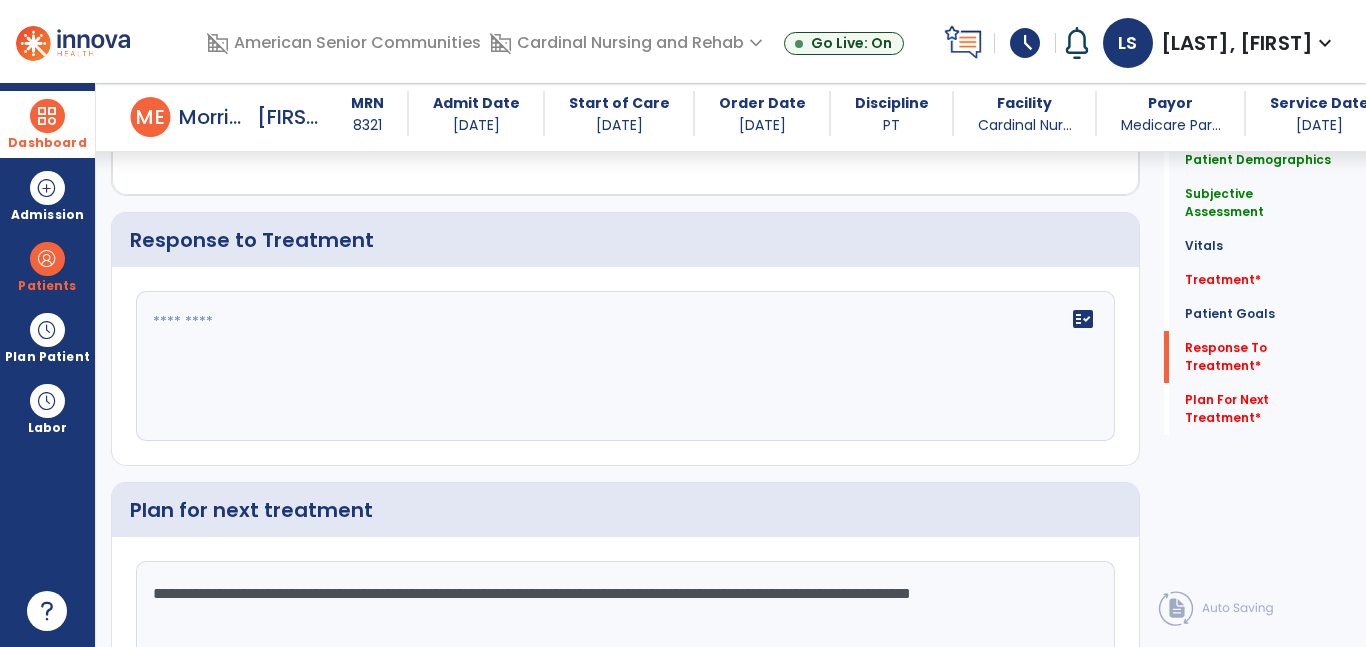 scroll, scrollTop: 3209, scrollLeft: 0, axis: vertical 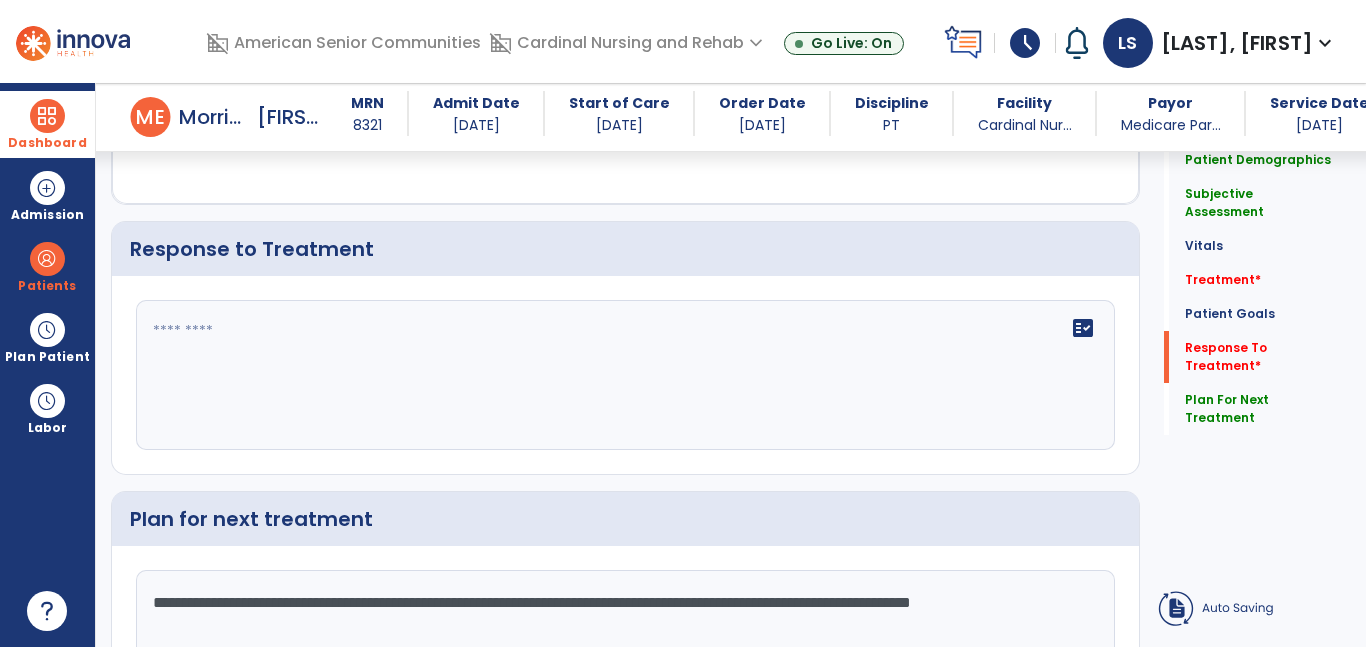 type on "**********" 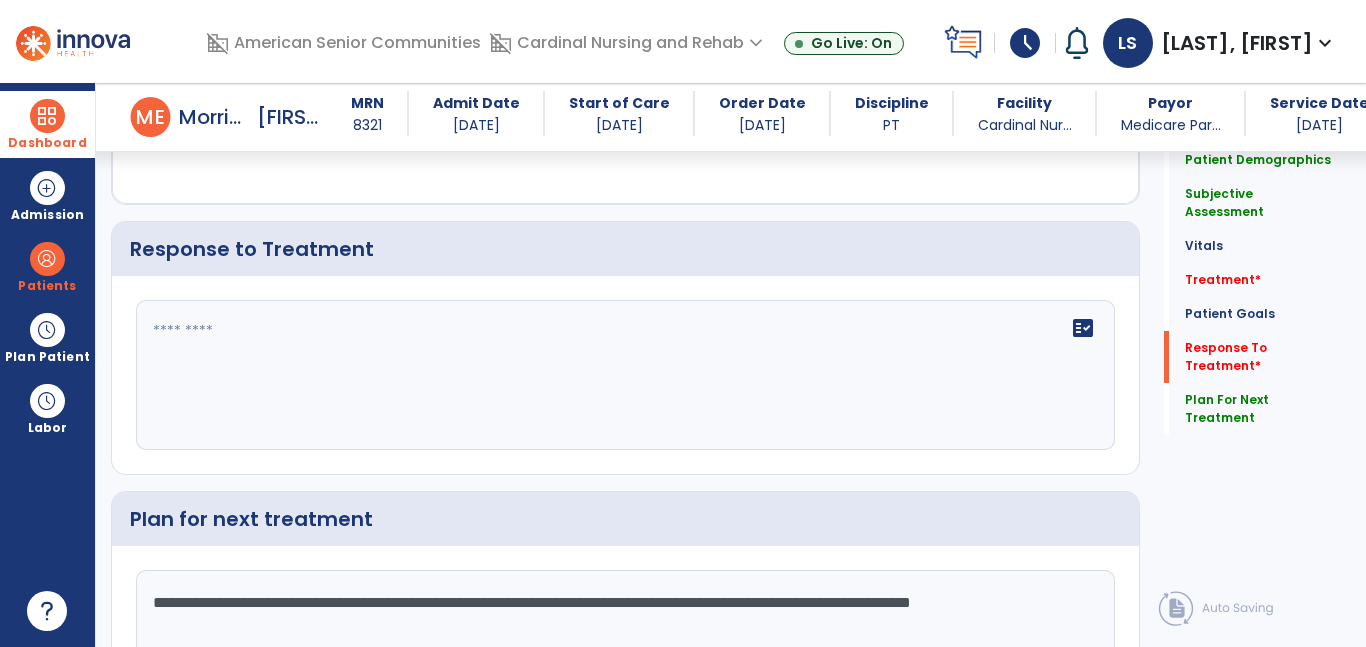 click 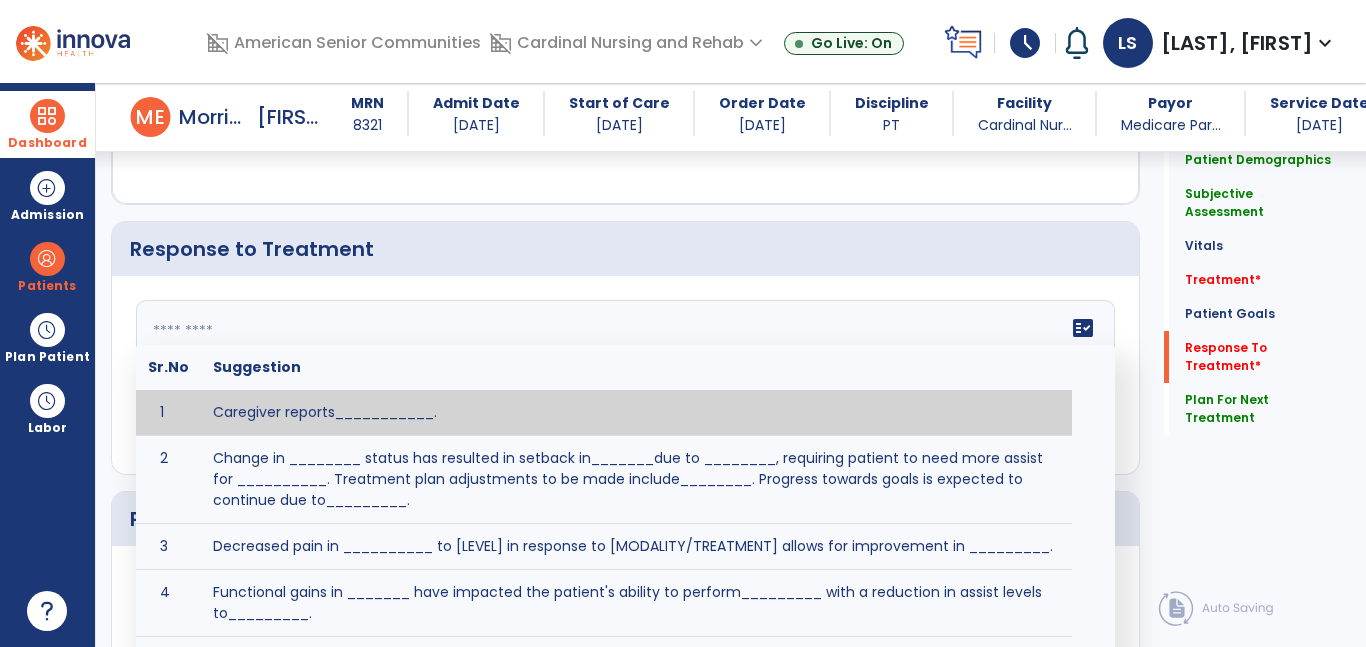 paste on "**********" 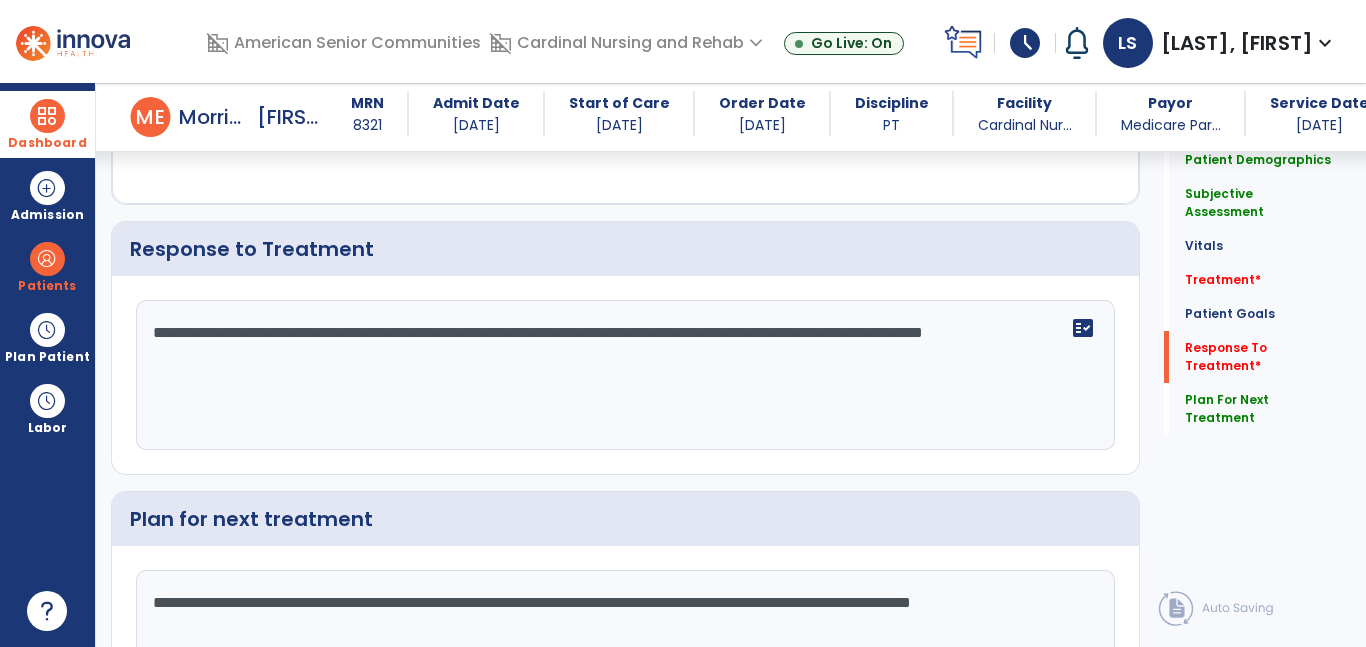 click on "**********" 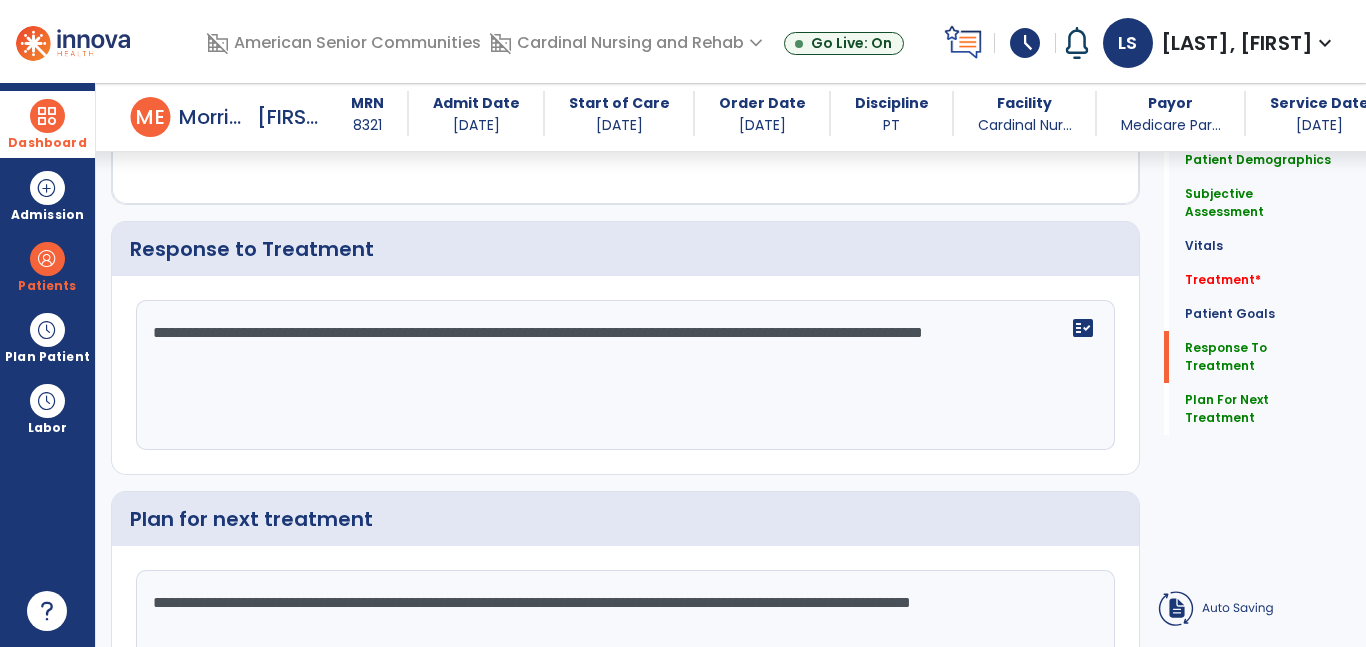 click on "**********" 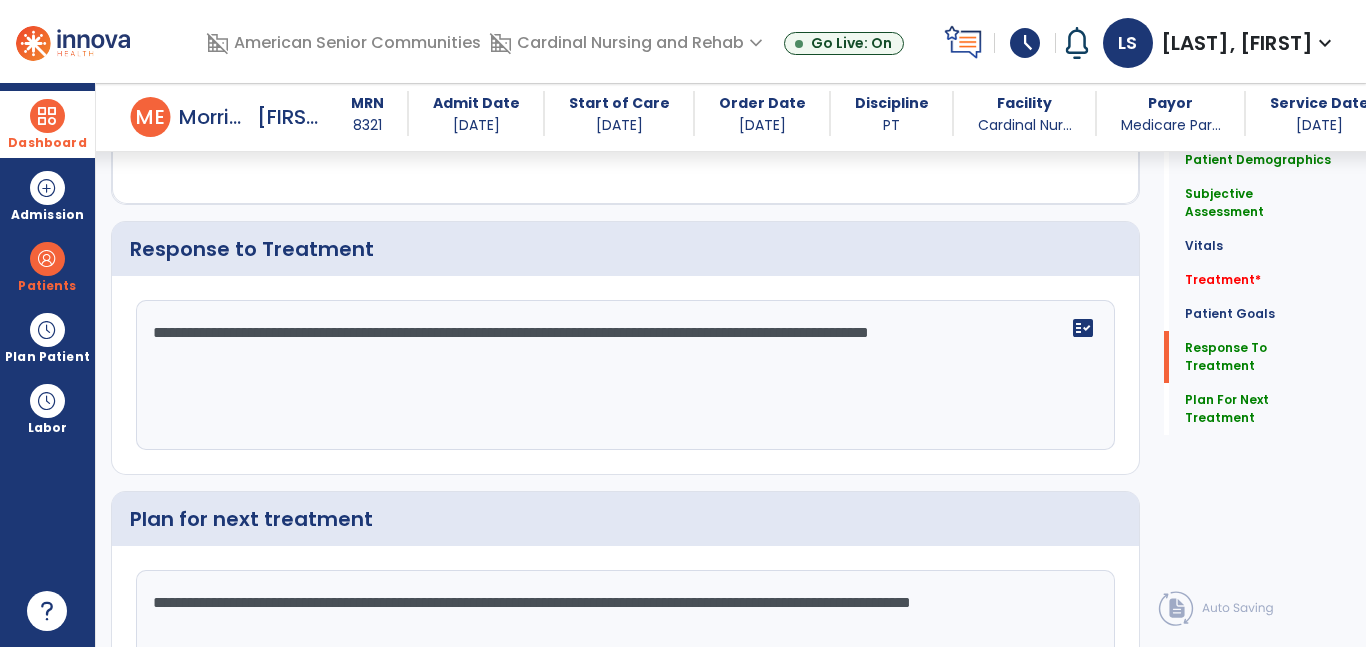 click on "**********" 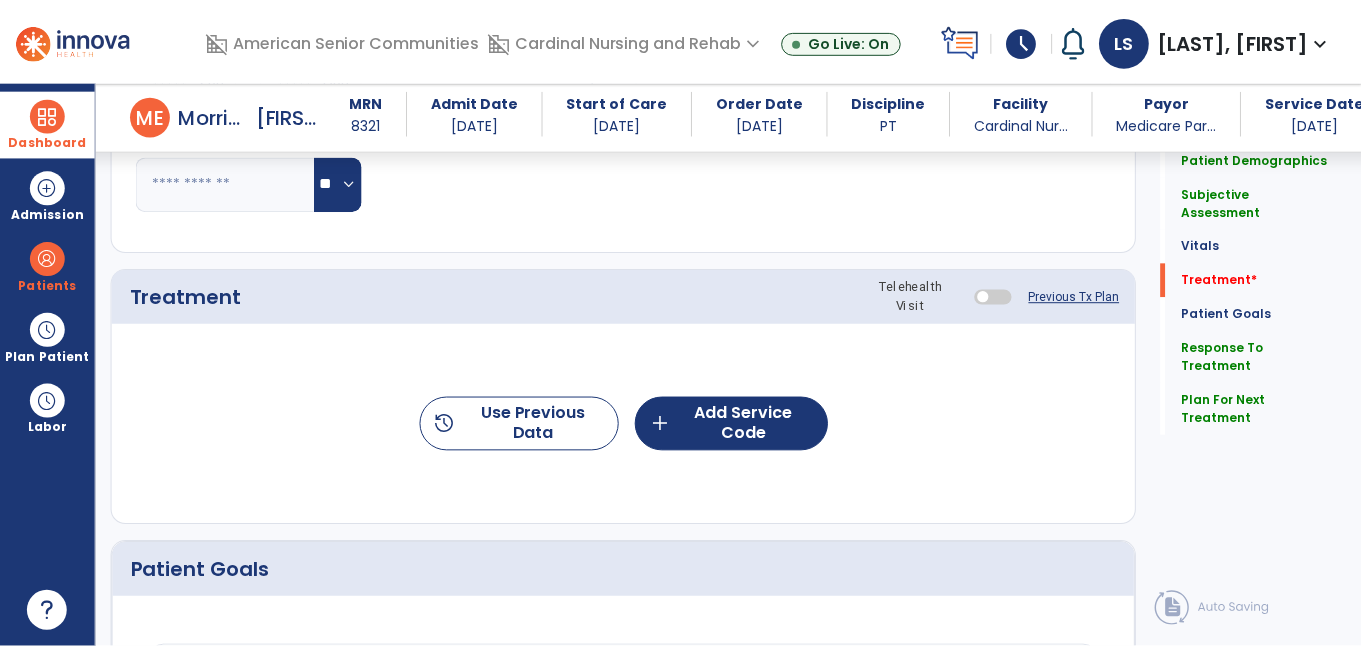 scroll, scrollTop: 1101, scrollLeft: 0, axis: vertical 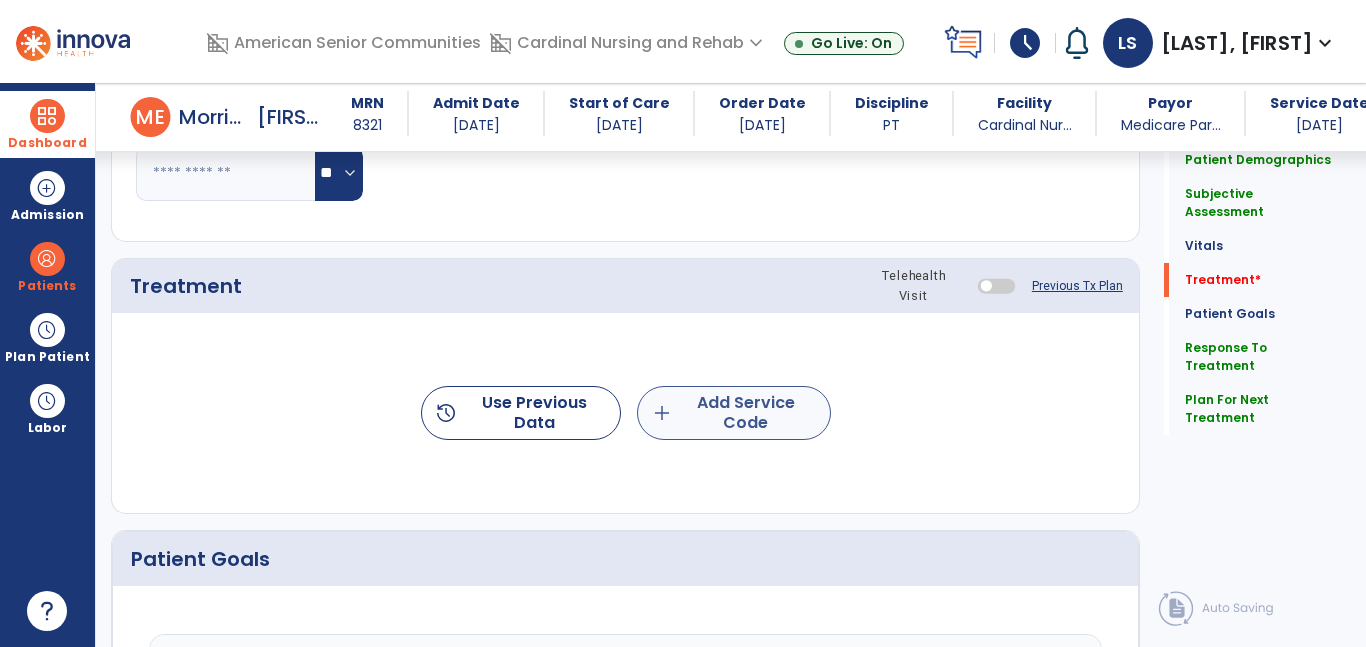 type on "**********" 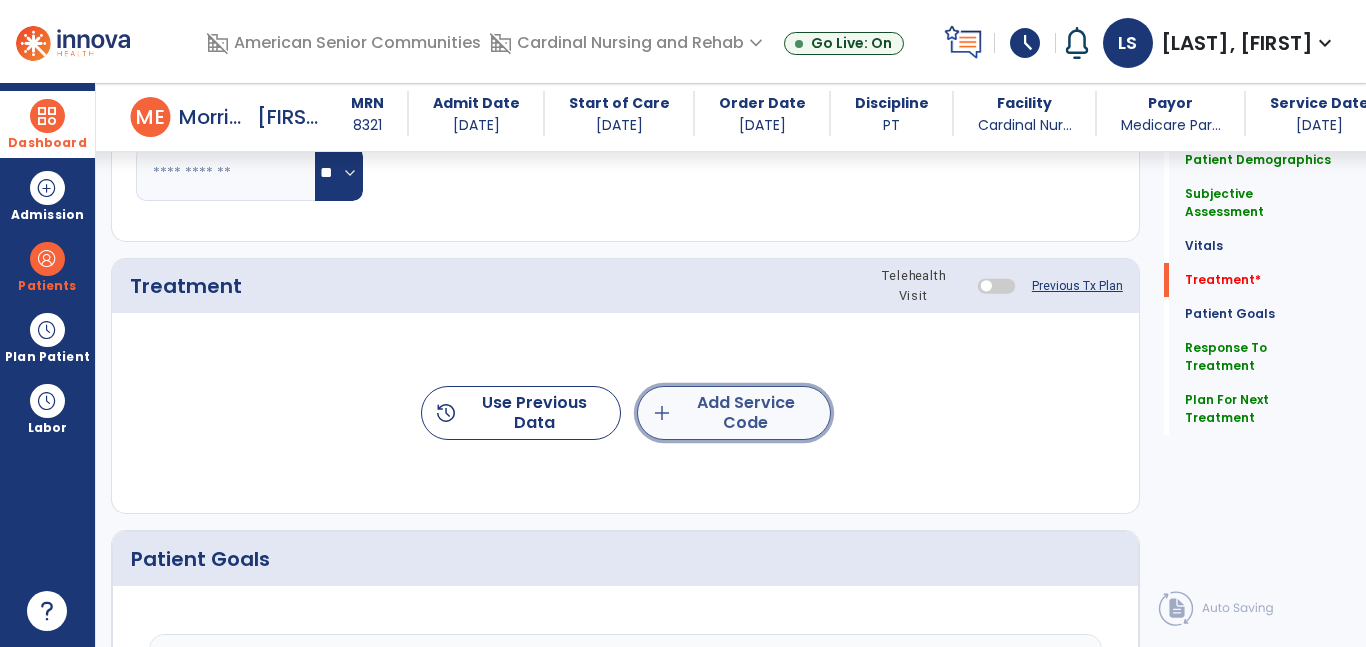 click on "add  Add Service Code" 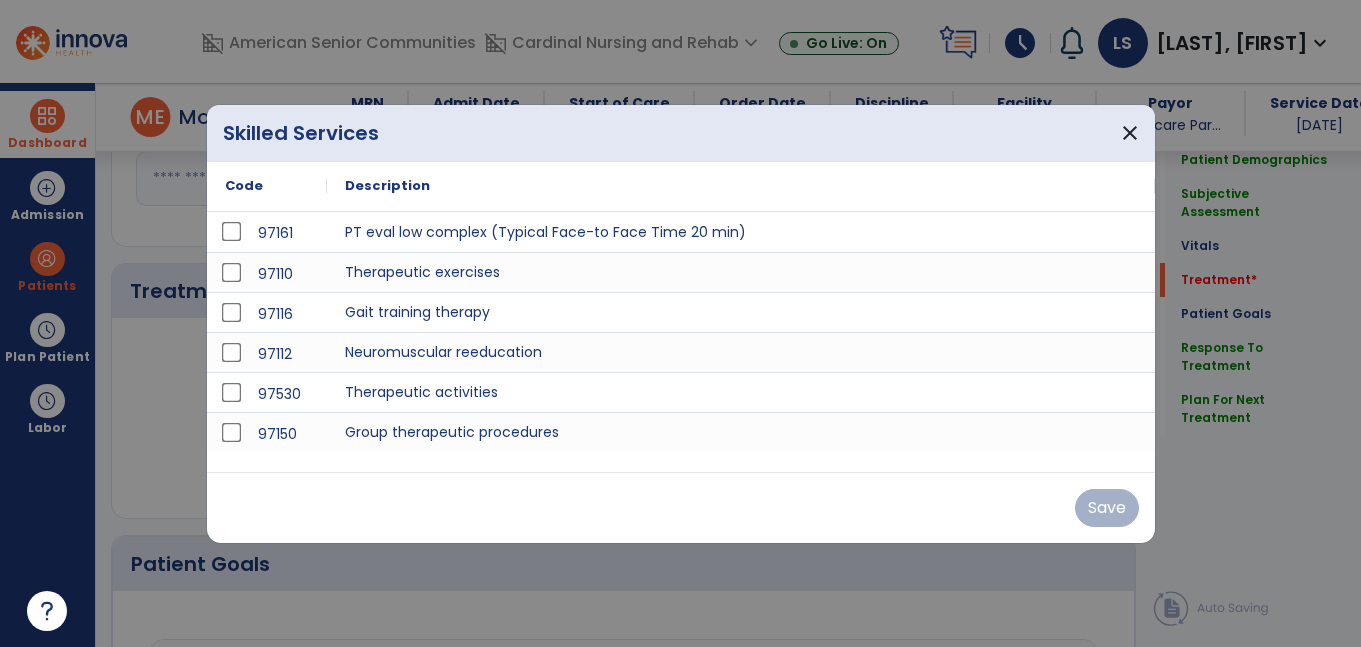 scroll, scrollTop: 1101, scrollLeft: 0, axis: vertical 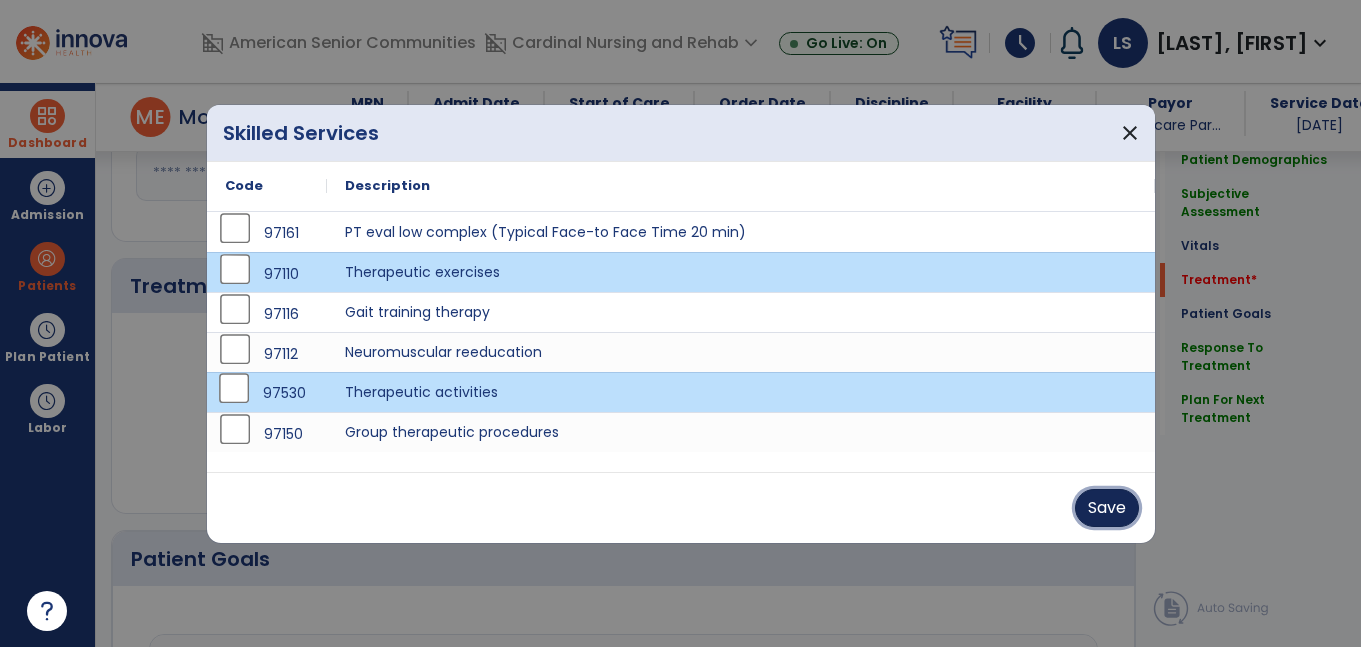 click on "Save" at bounding box center [1107, 508] 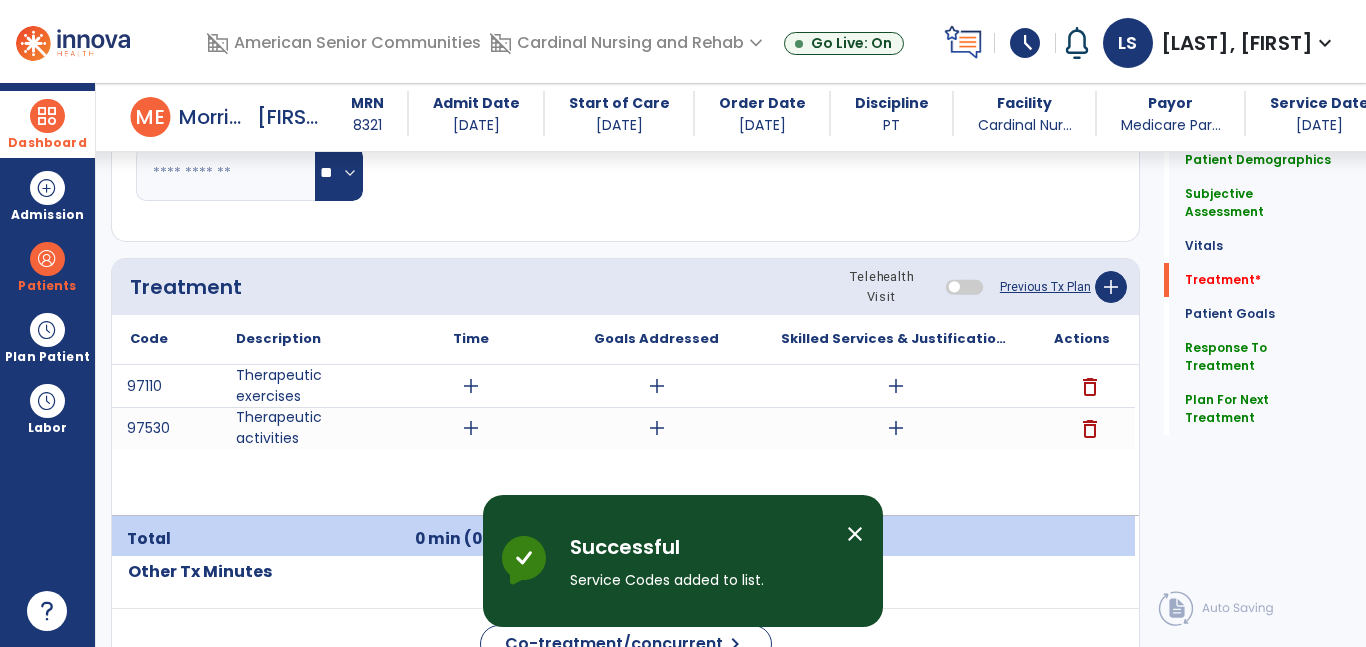 click on "add" at bounding box center (471, 386) 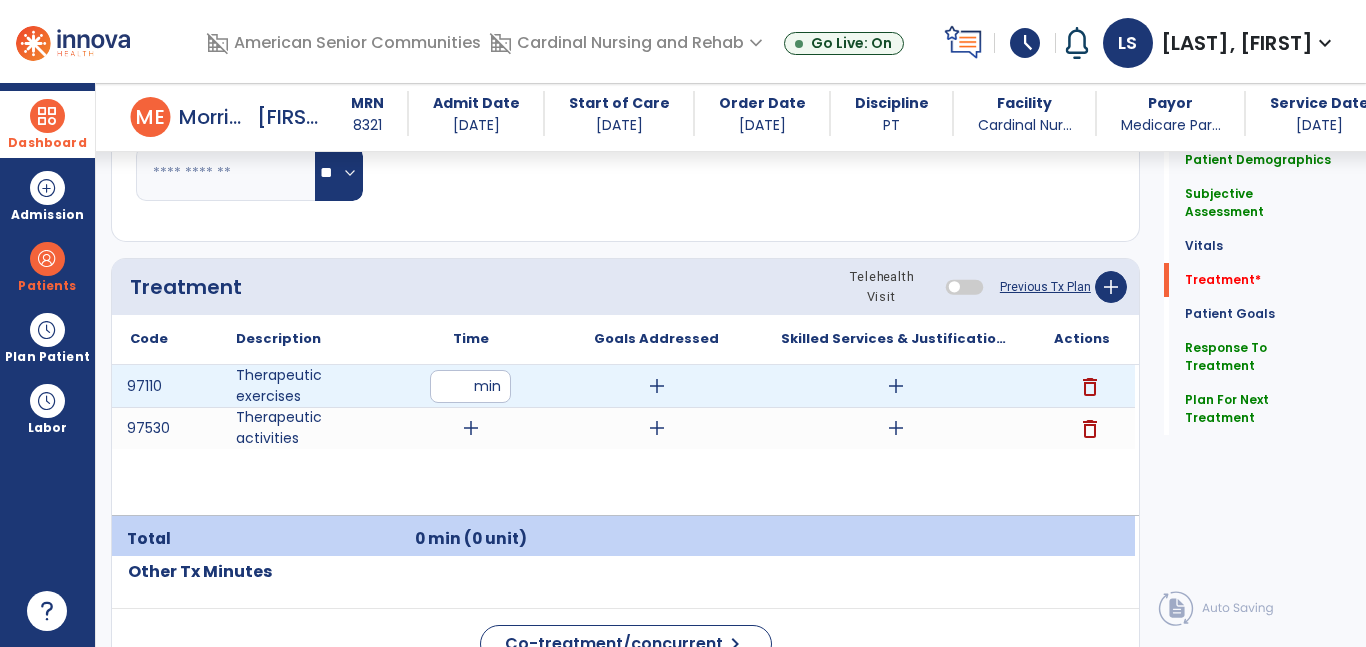 type on "*" 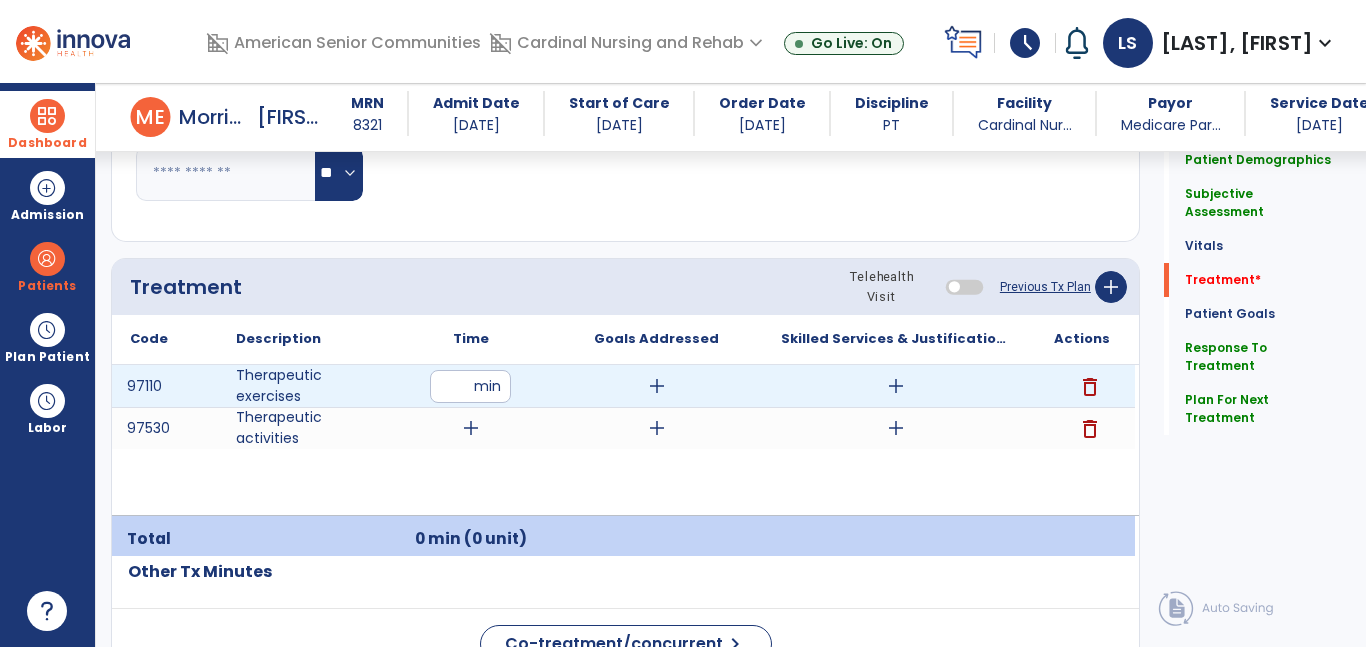type on "**" 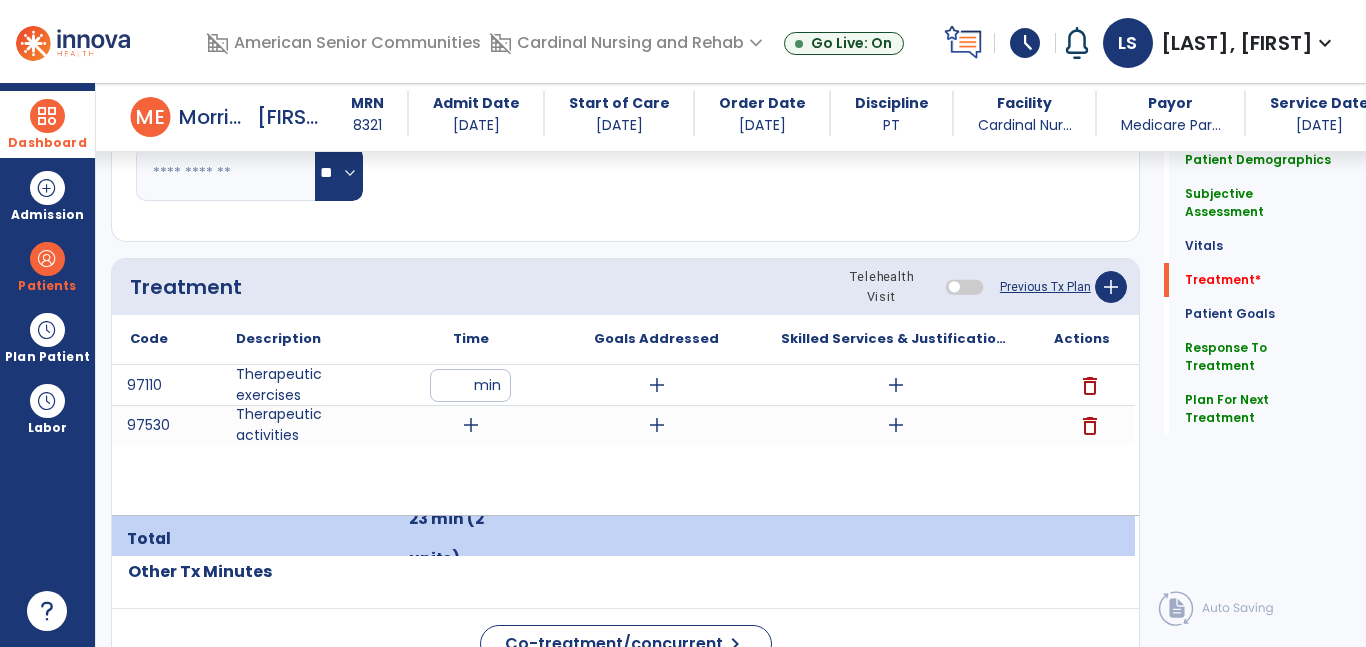 click on "add" at bounding box center [471, 425] 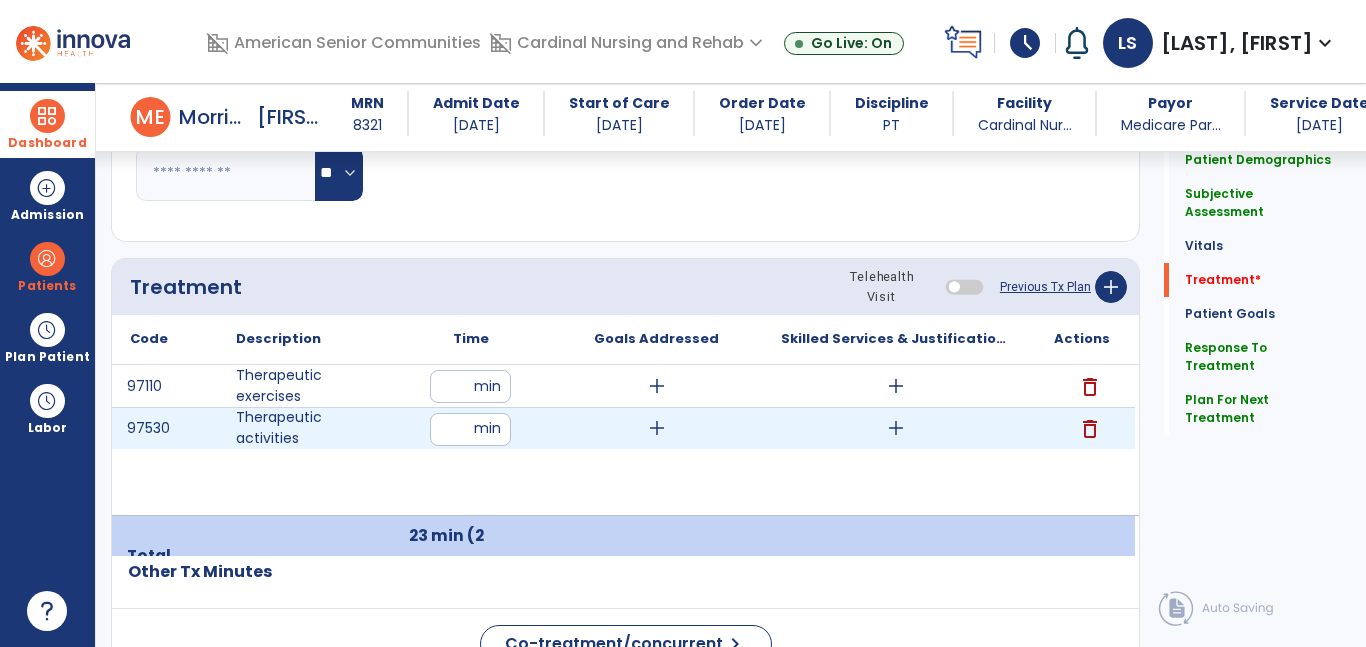 type on "**" 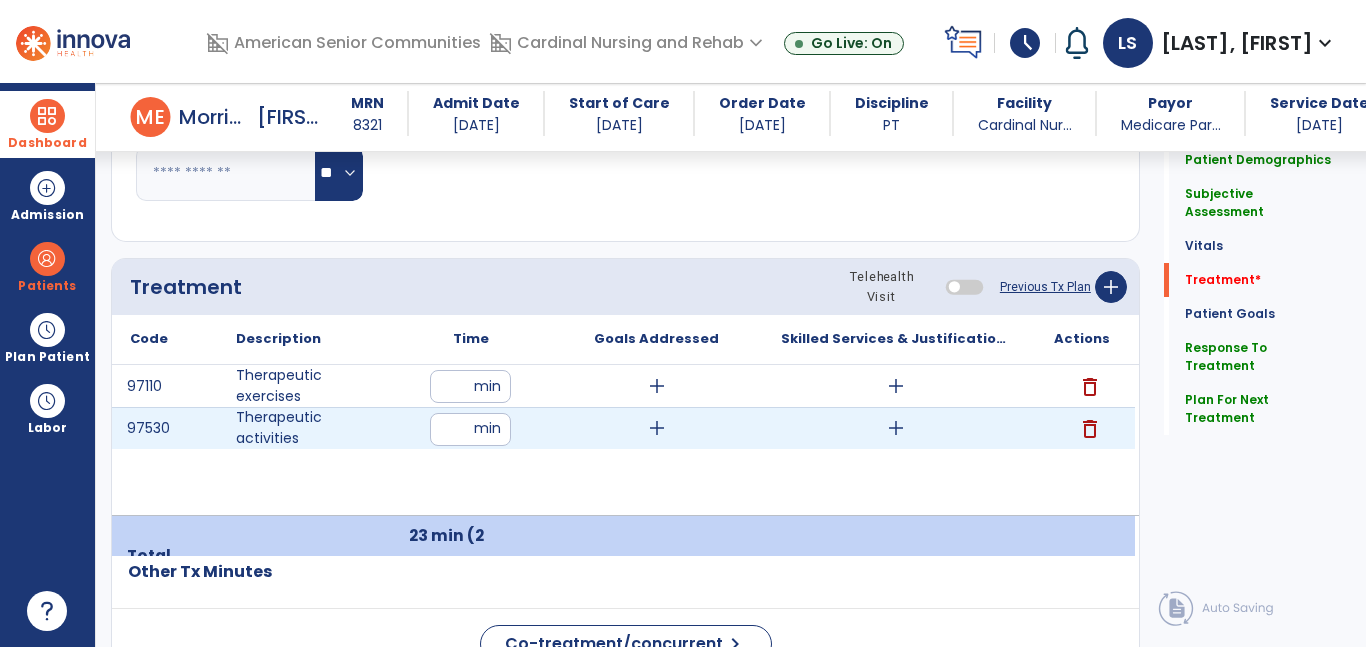 click on "97110  Therapeutic exercises  ** min add add delete 97530  Therapeutic activities  ** min add add delete" at bounding box center [623, 440] 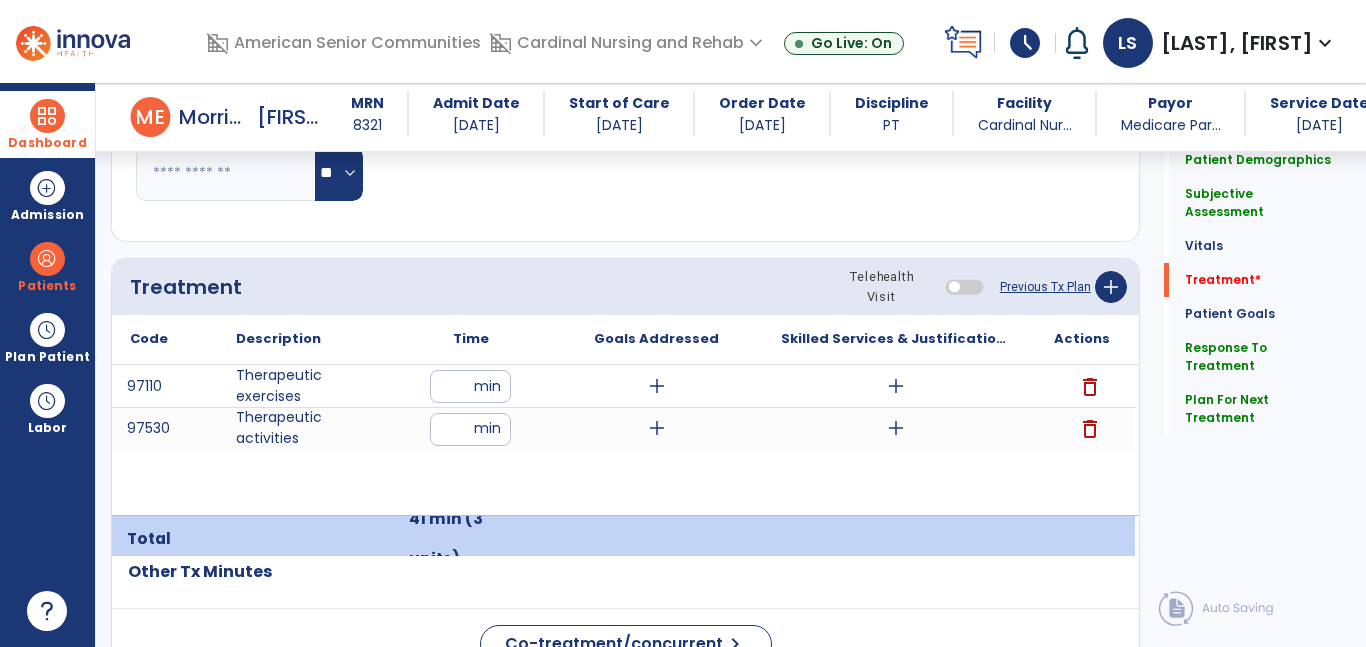 click on "add" at bounding box center [657, 386] 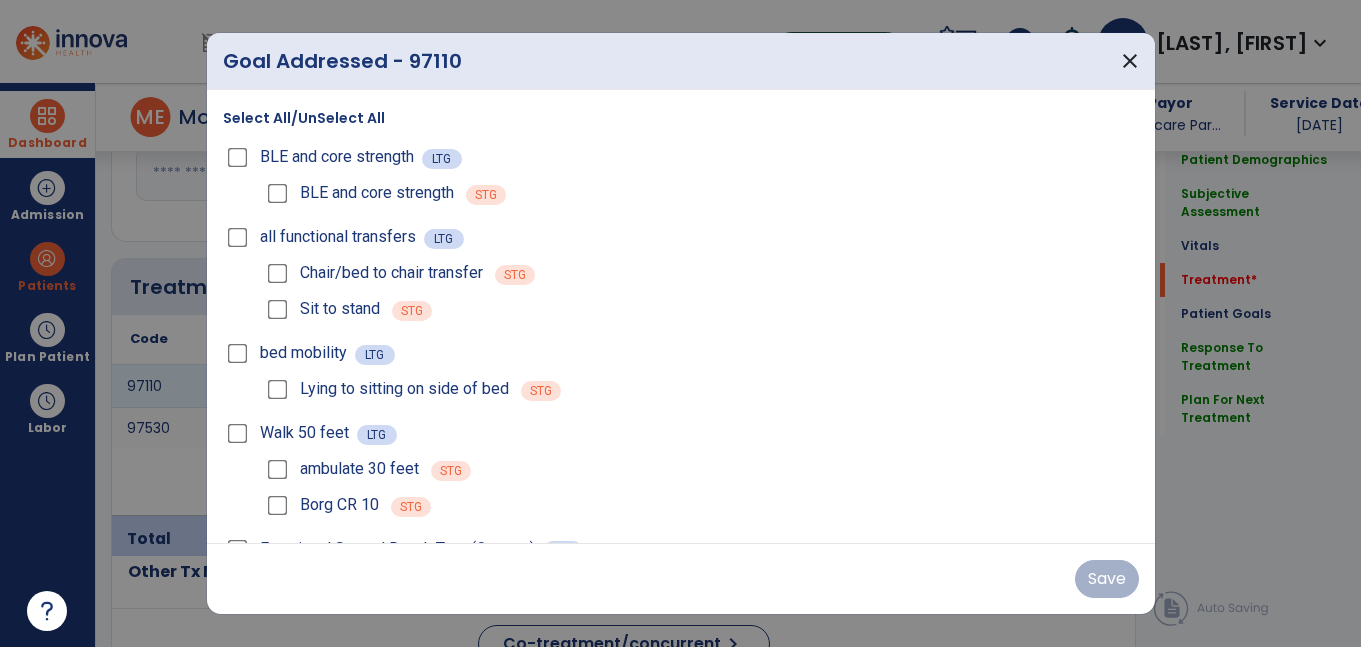 scroll, scrollTop: 1101, scrollLeft: 0, axis: vertical 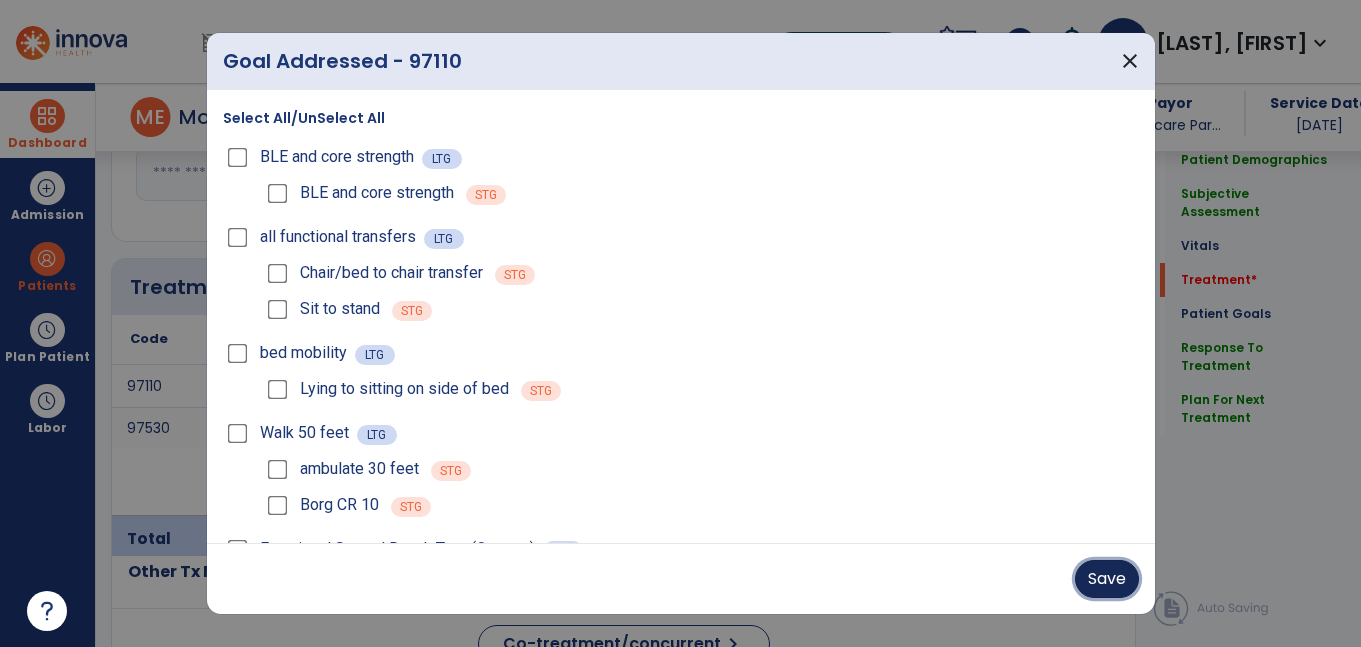 click on "Save" at bounding box center (1107, 579) 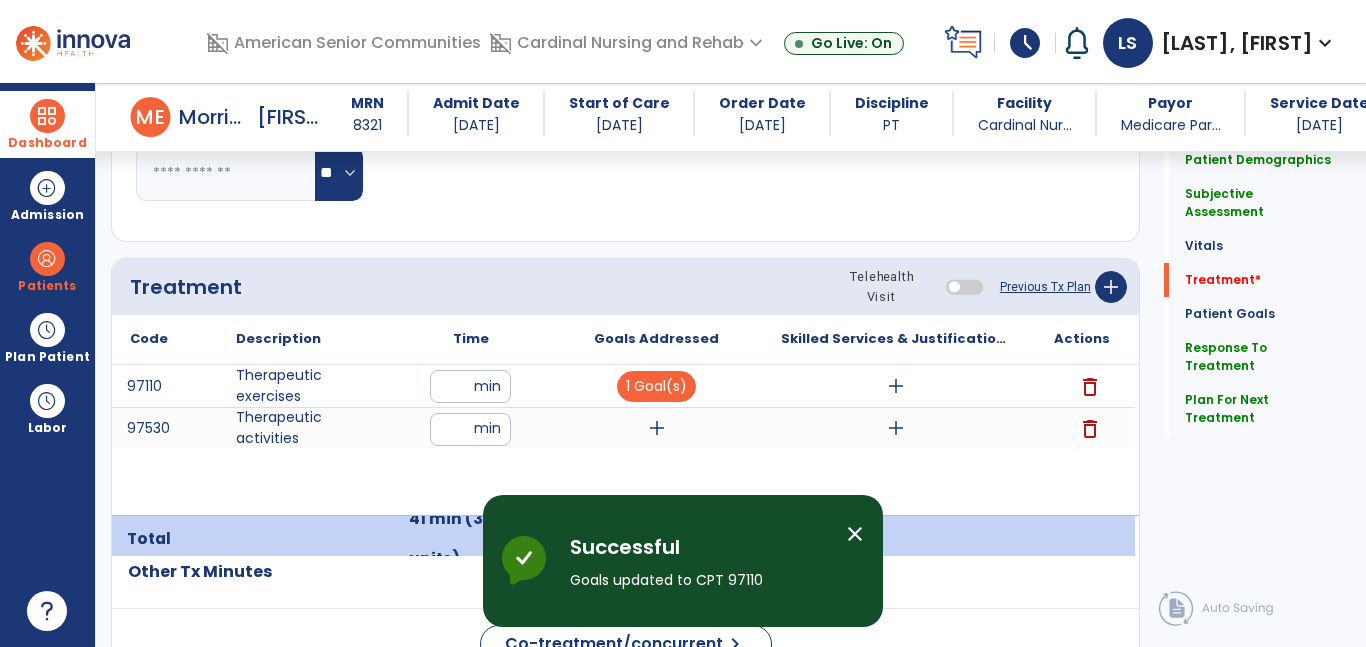 click on "add" at bounding box center [657, 428] 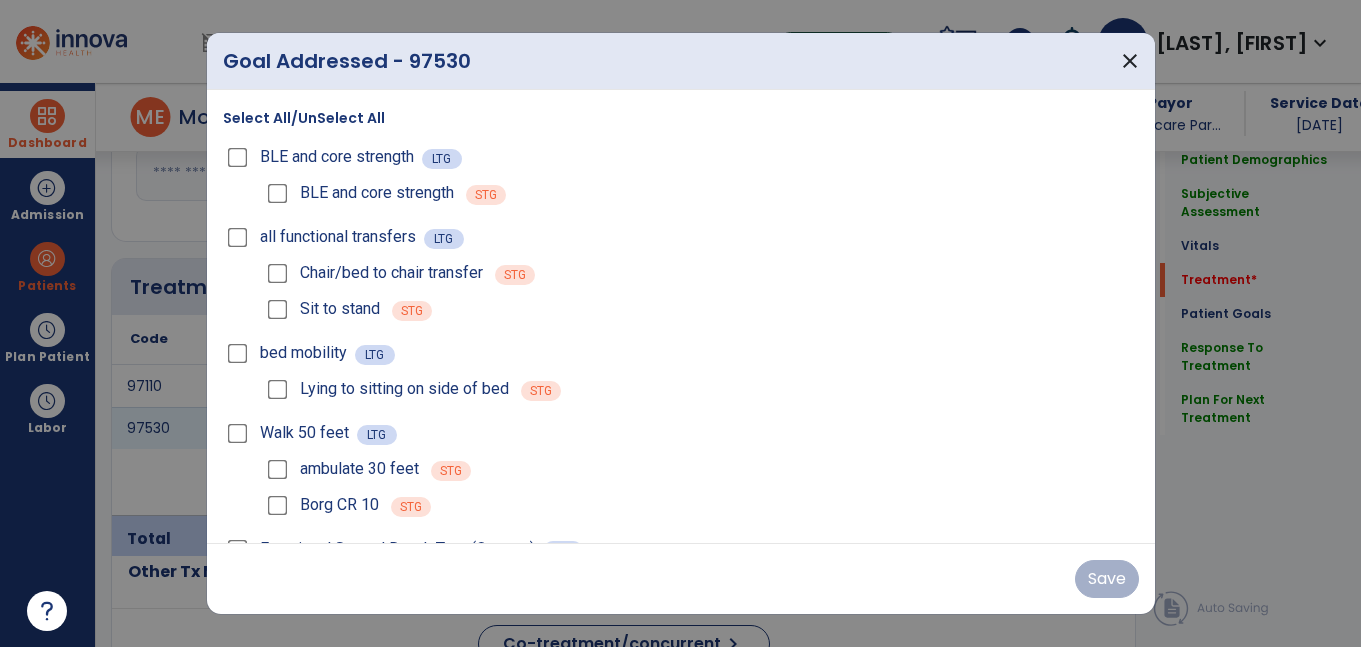 scroll, scrollTop: 1101, scrollLeft: 0, axis: vertical 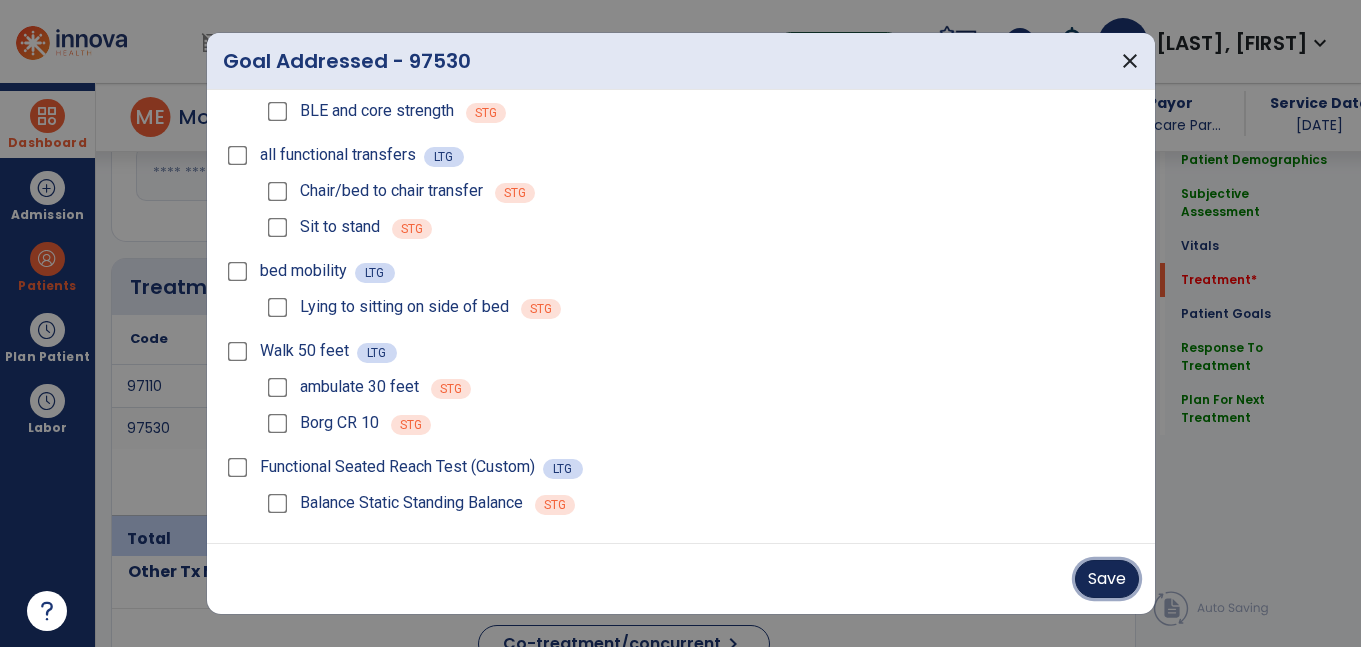 click on "Save" at bounding box center (1107, 579) 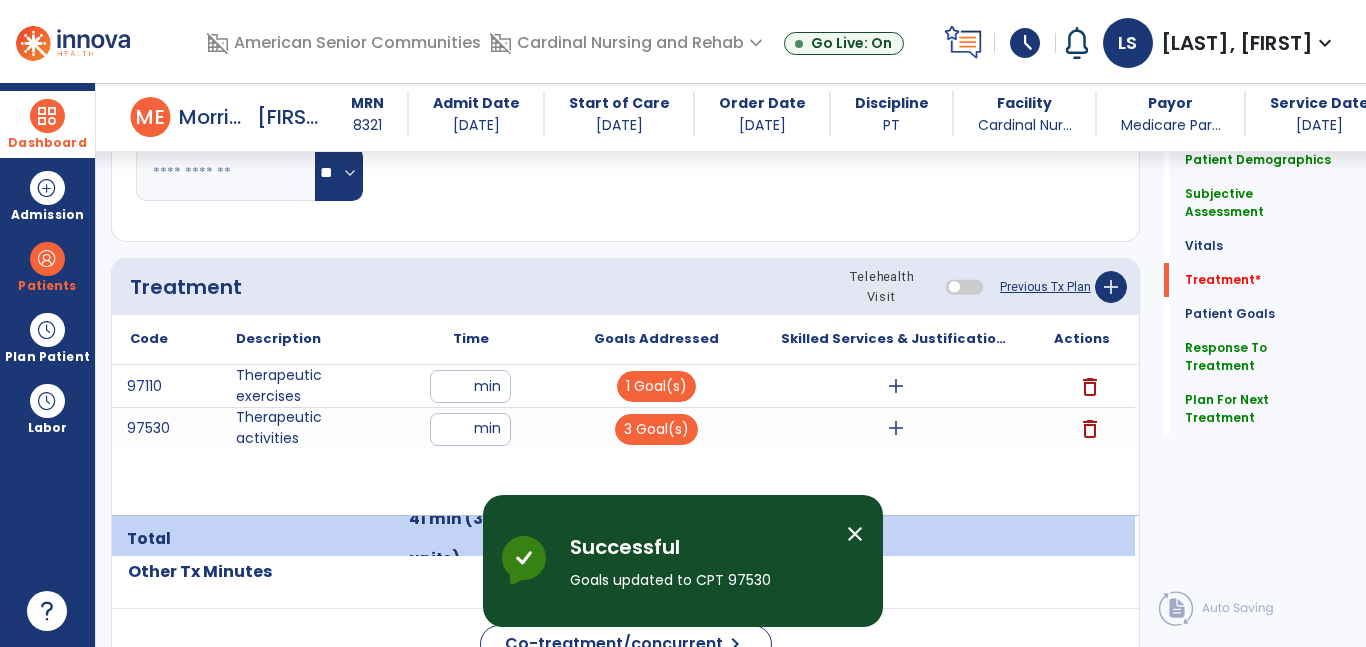click on "add" at bounding box center (896, 386) 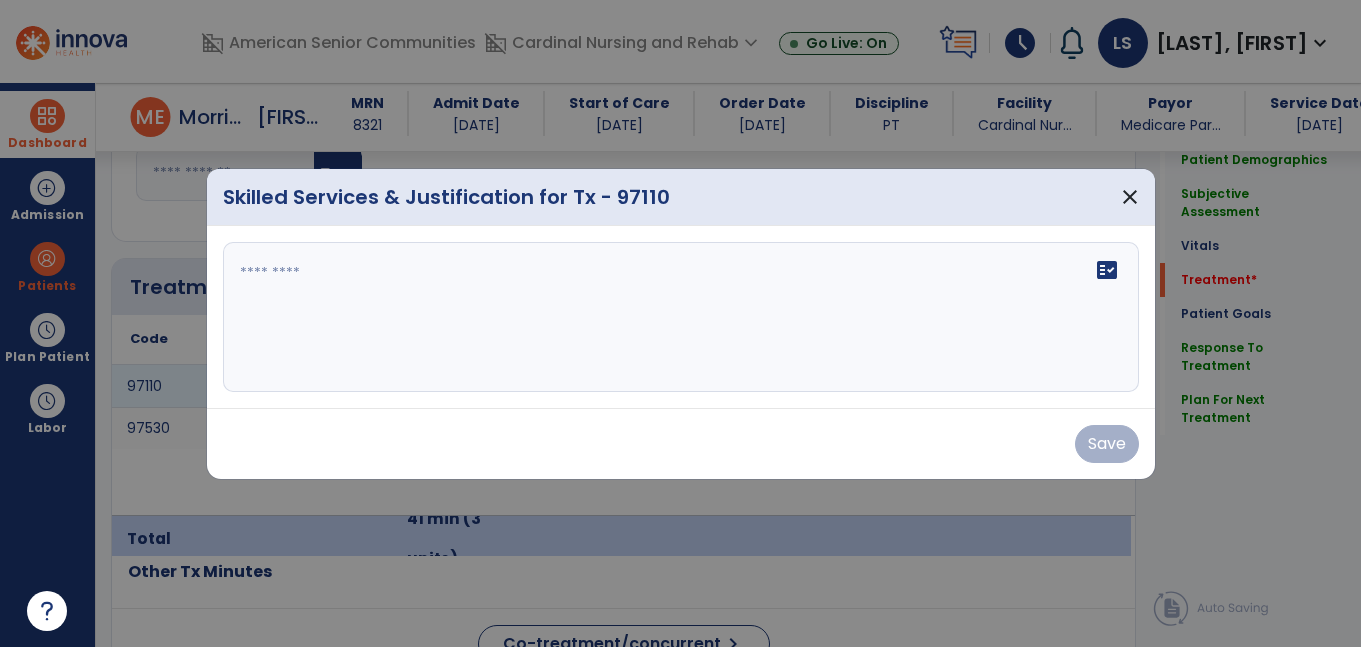 scroll, scrollTop: 1101, scrollLeft: 0, axis: vertical 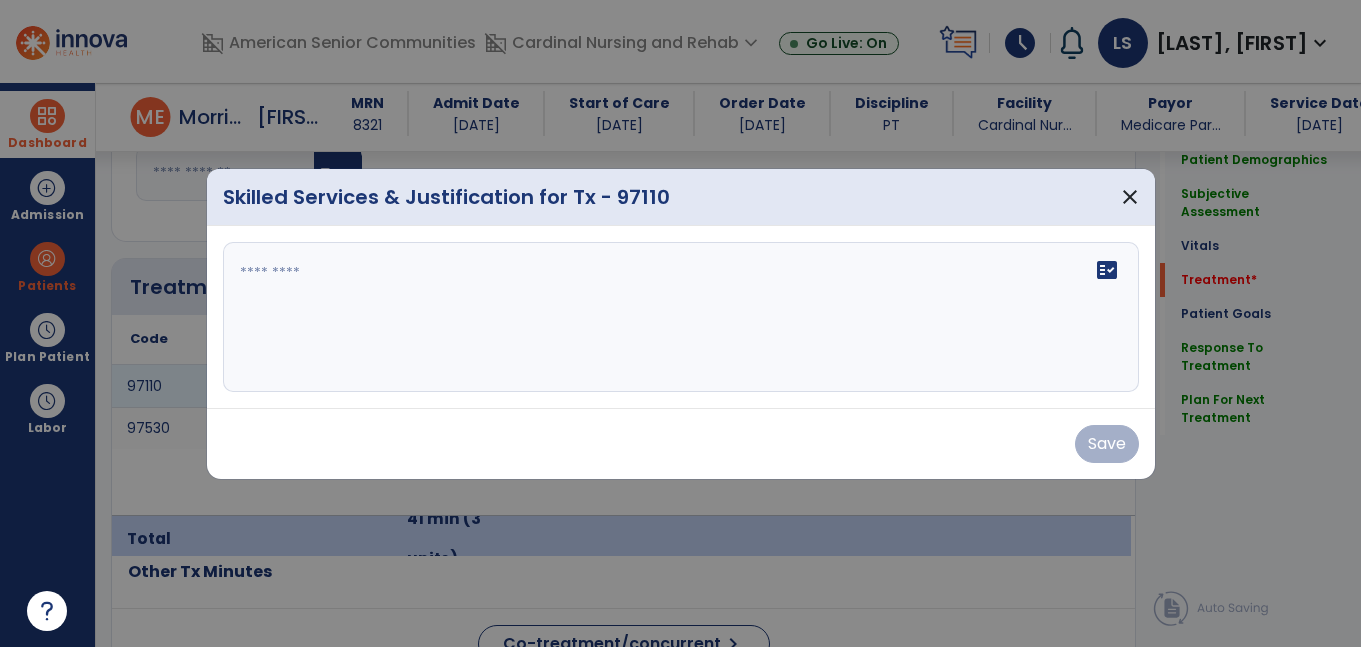 click on "fact_check" at bounding box center (681, 317) 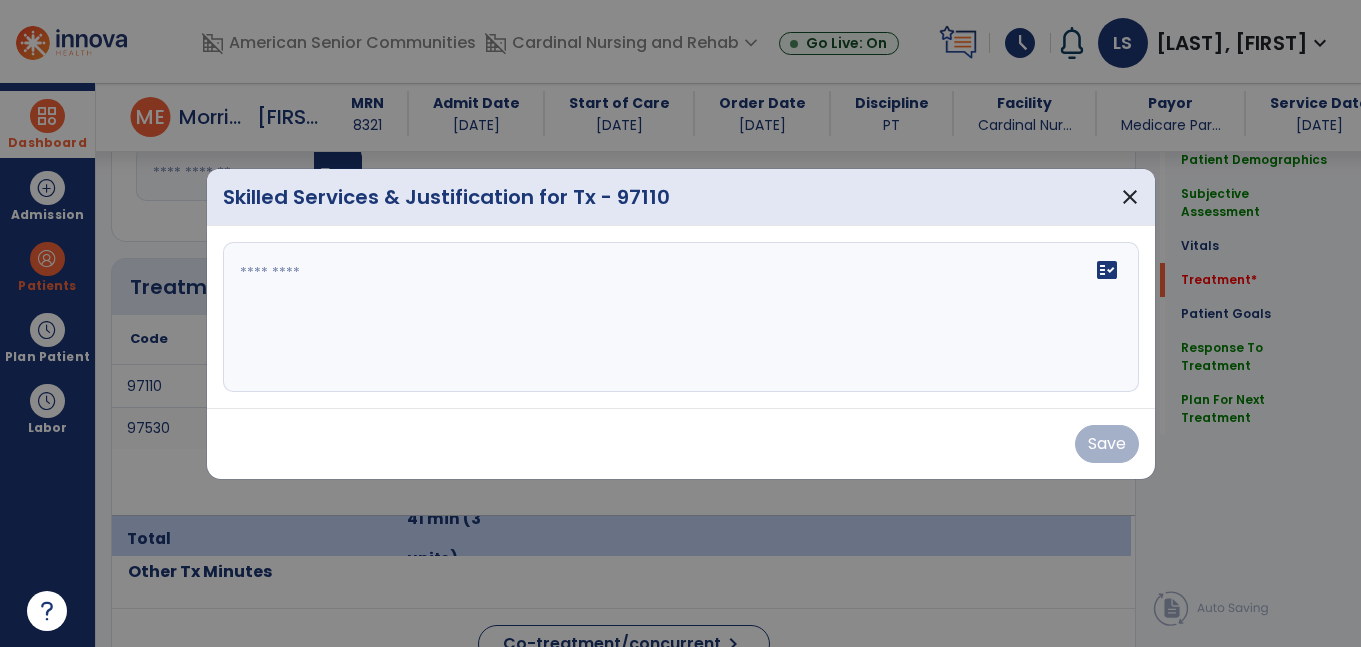 type on "**********" 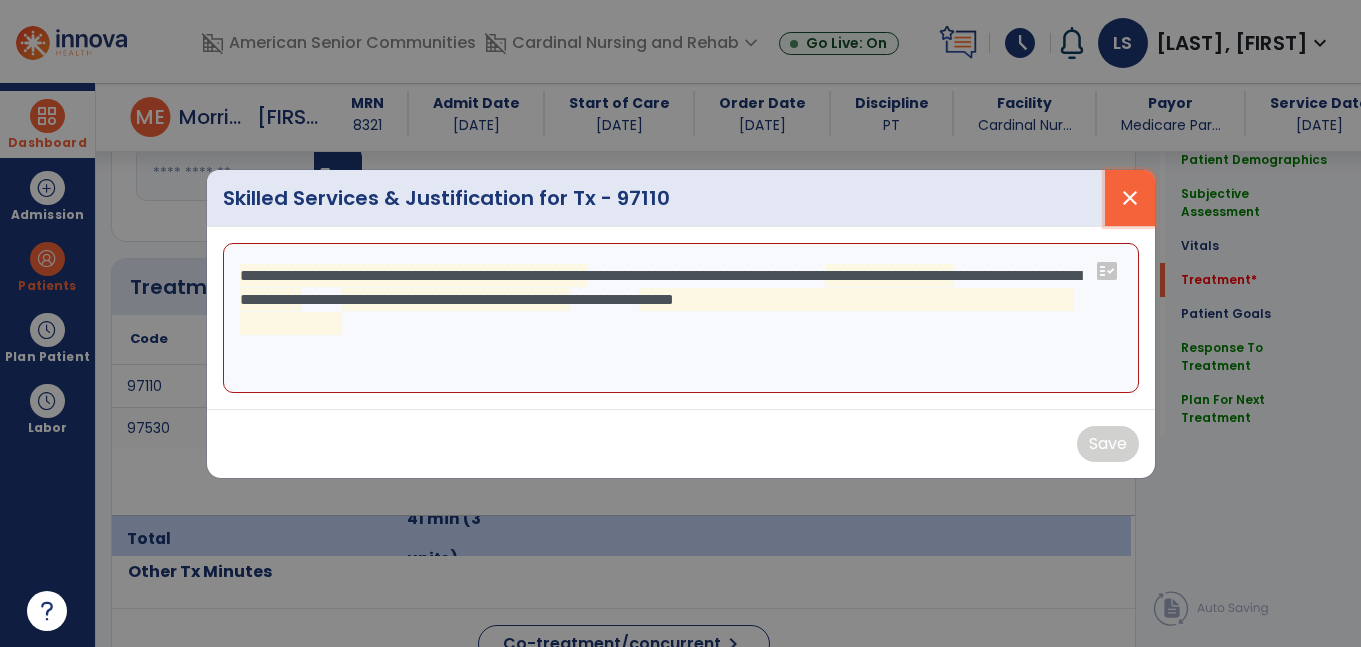 click on "close" at bounding box center [1130, 198] 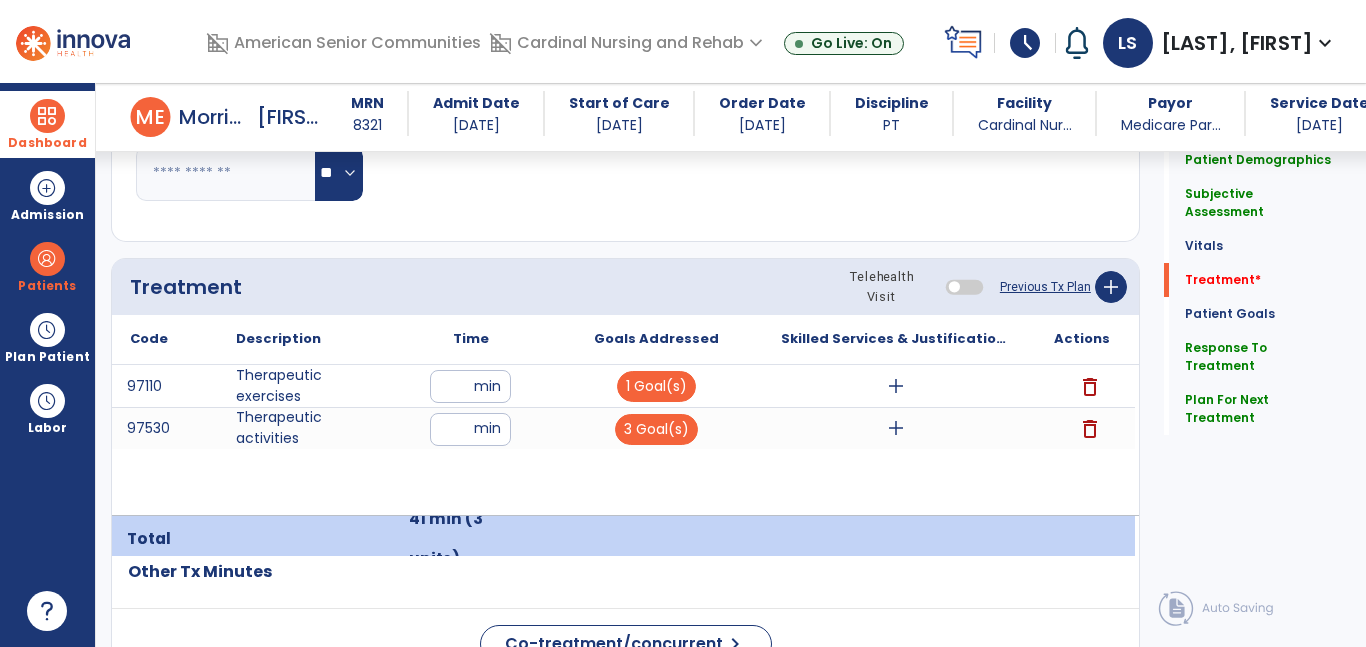 click on "add" at bounding box center (896, 386) 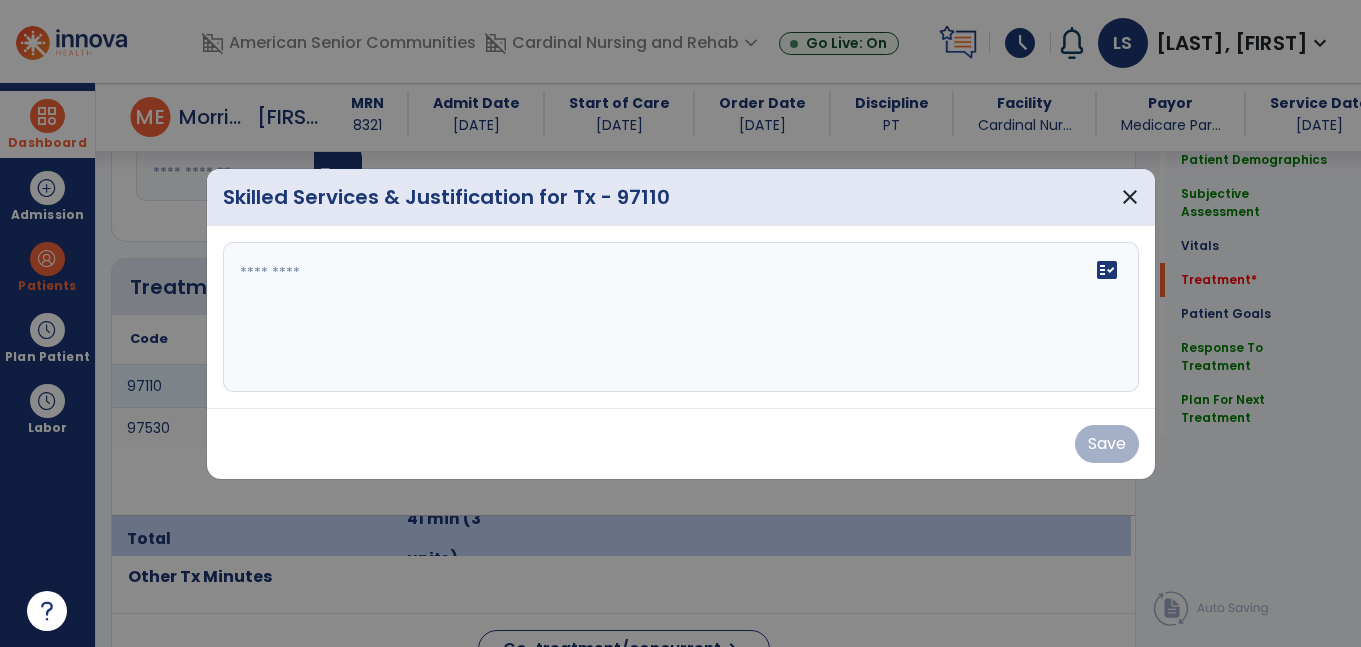 scroll, scrollTop: 1101, scrollLeft: 0, axis: vertical 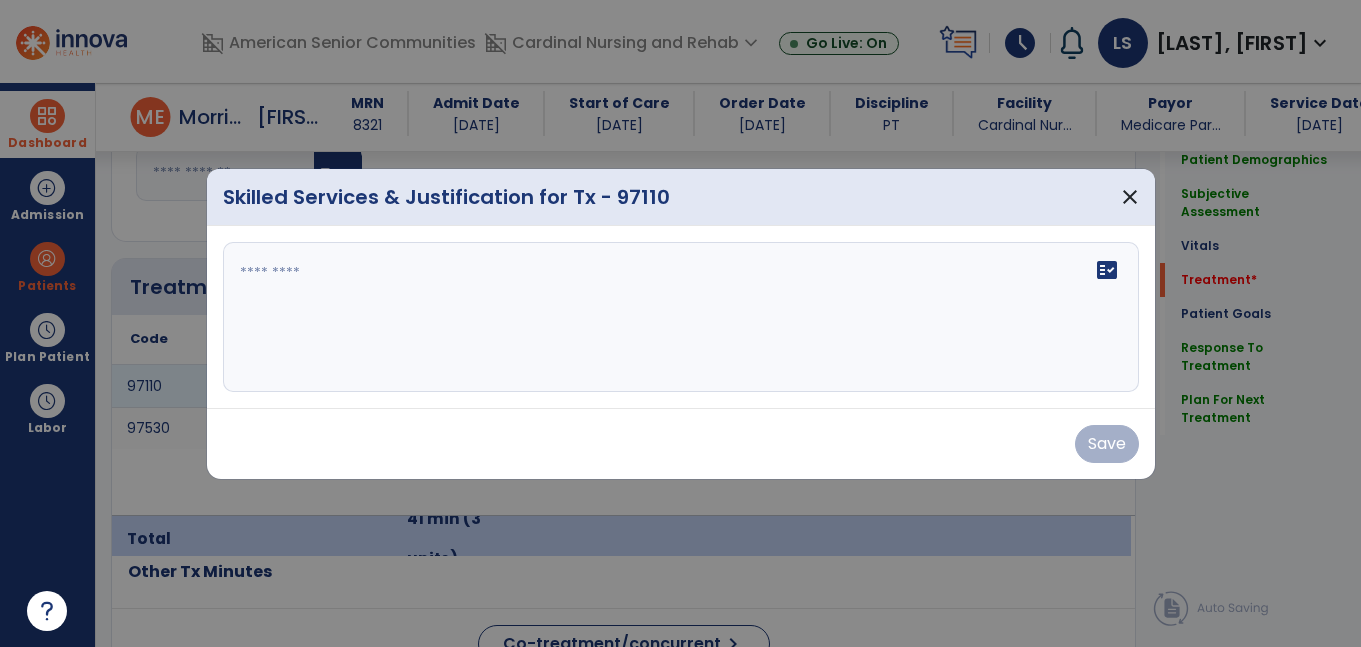 click on "fact_check" at bounding box center [681, 317] 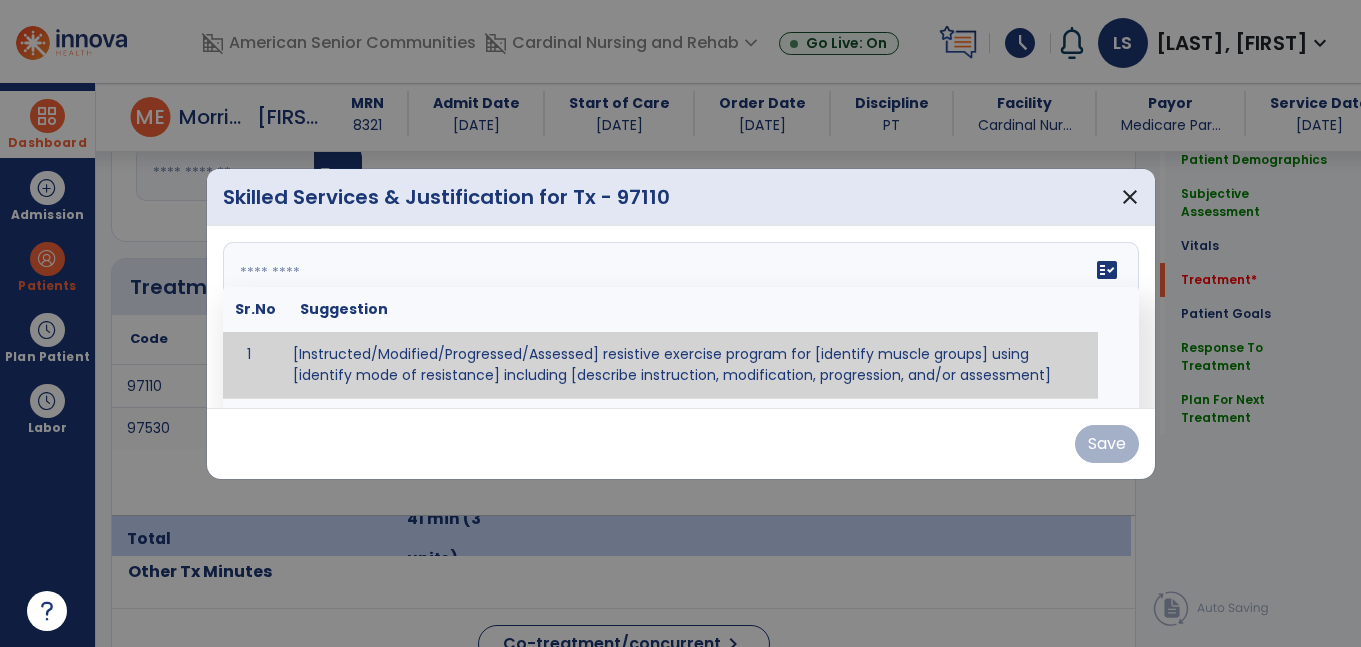 paste on "**********" 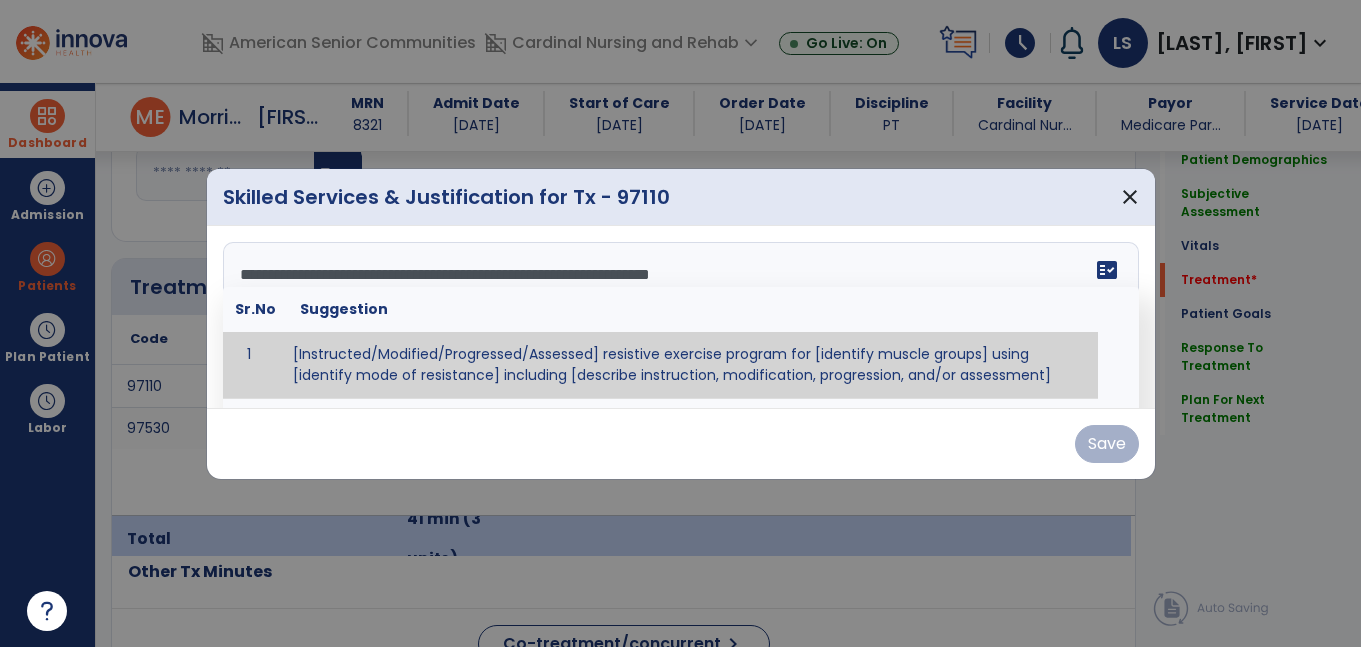 scroll, scrollTop: 232, scrollLeft: 0, axis: vertical 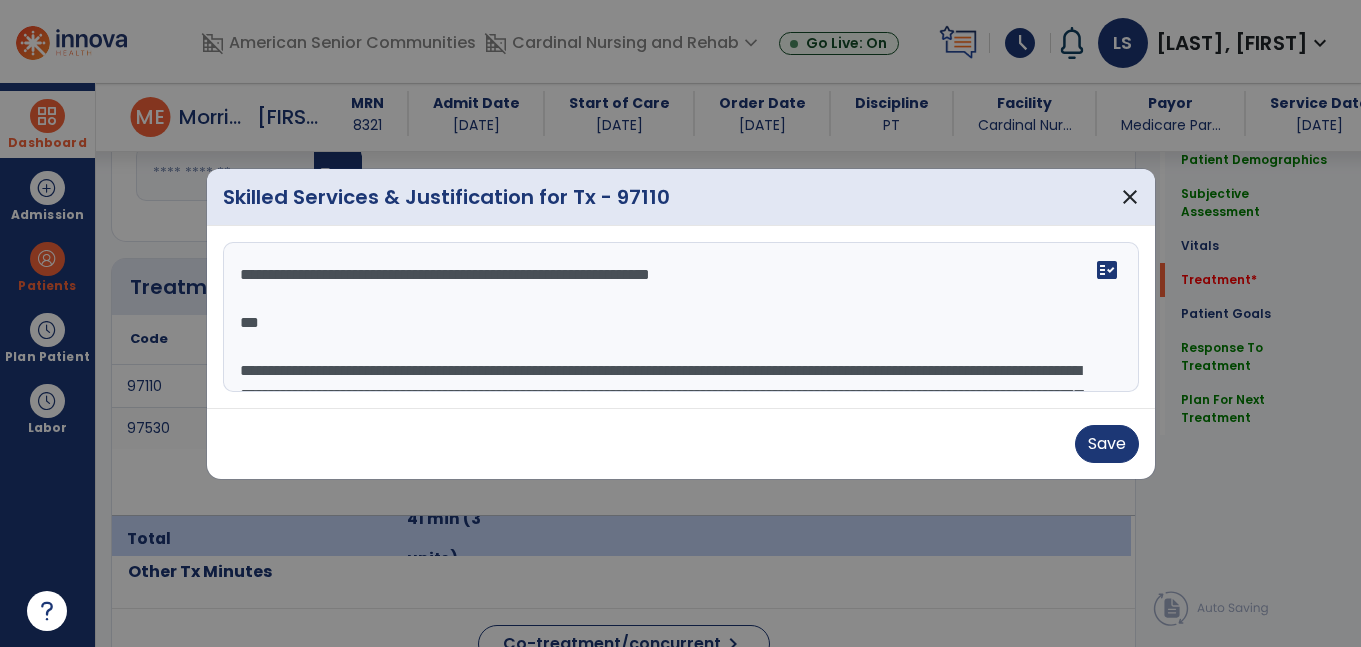 click on "**********" at bounding box center (678, 317) 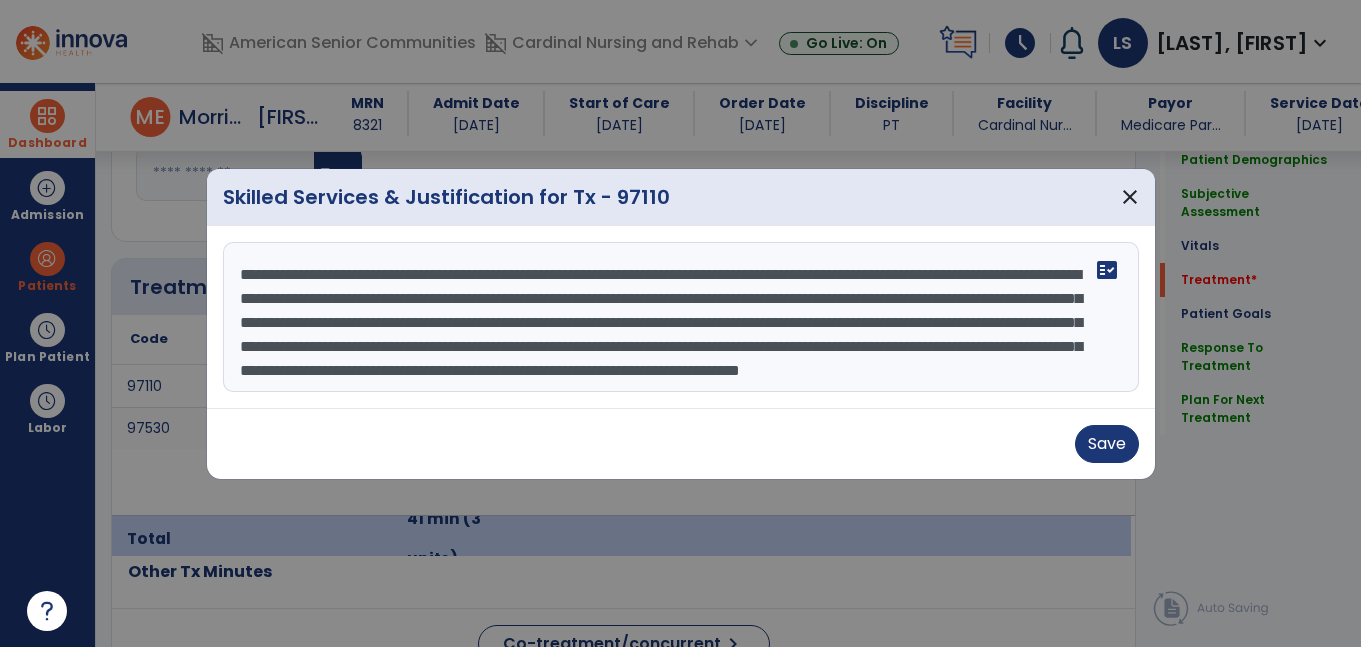click on "**********" at bounding box center [678, 317] 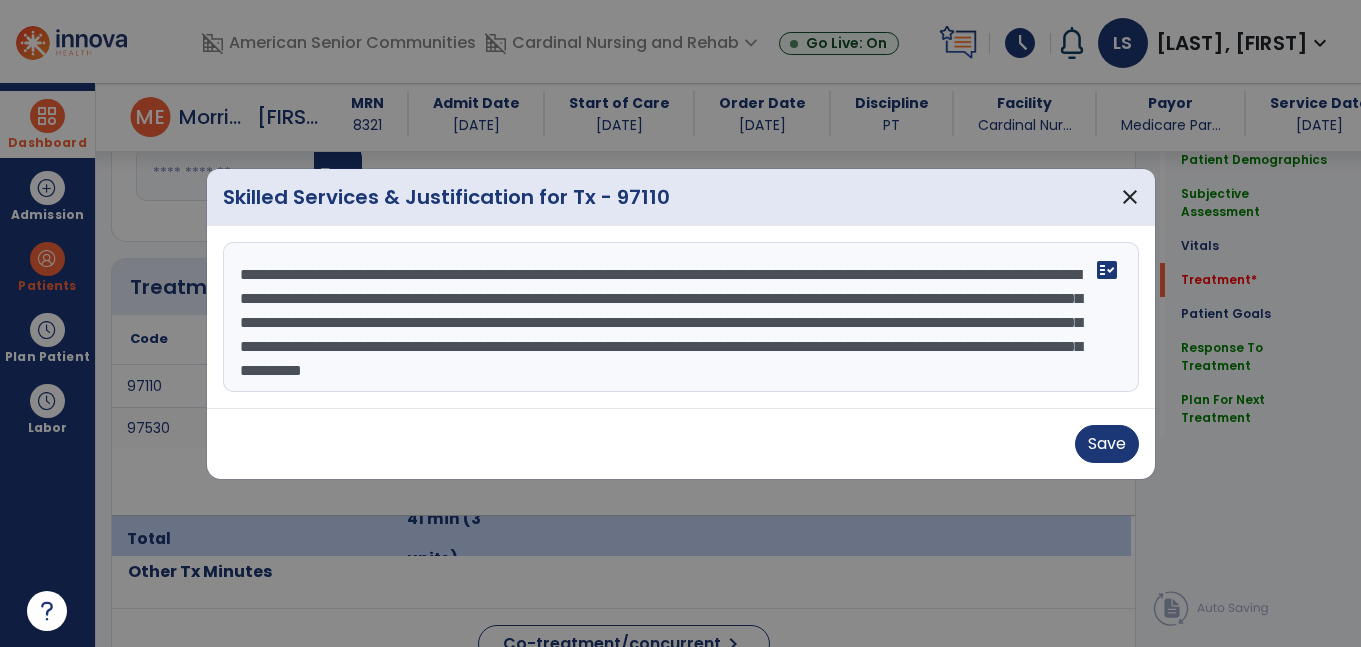 click on "**********" at bounding box center (678, 317) 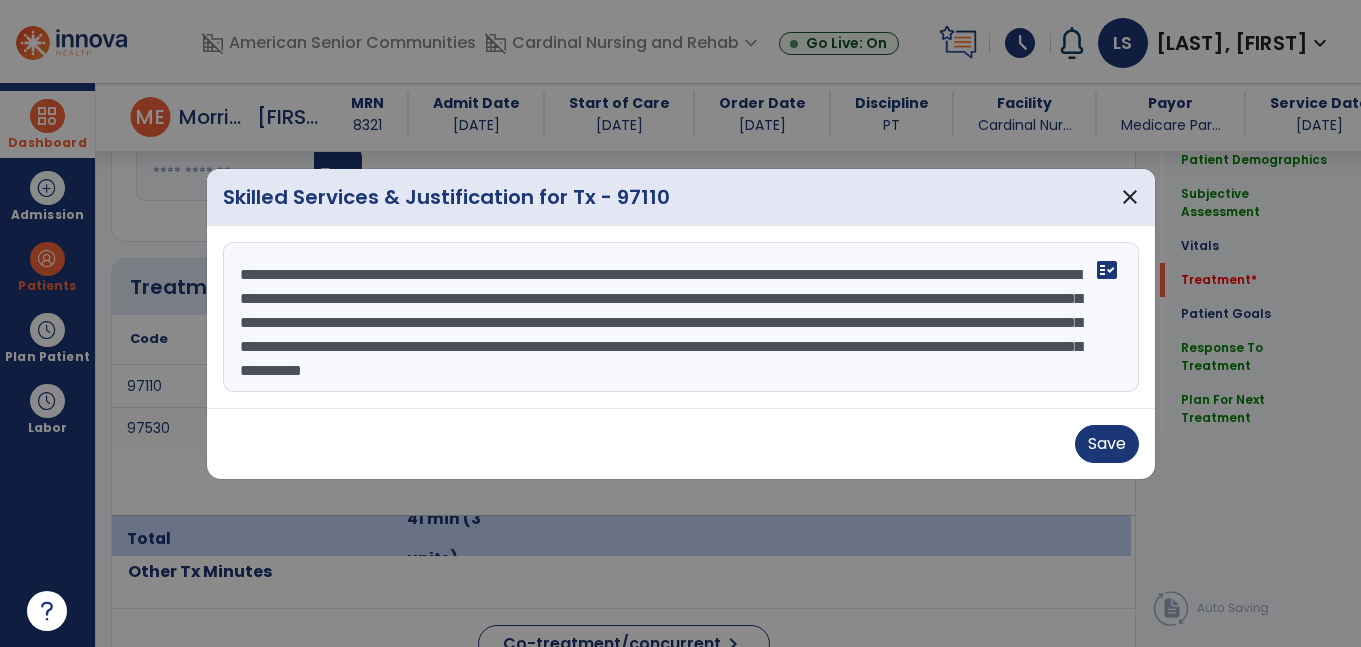 click on "**********" at bounding box center (678, 317) 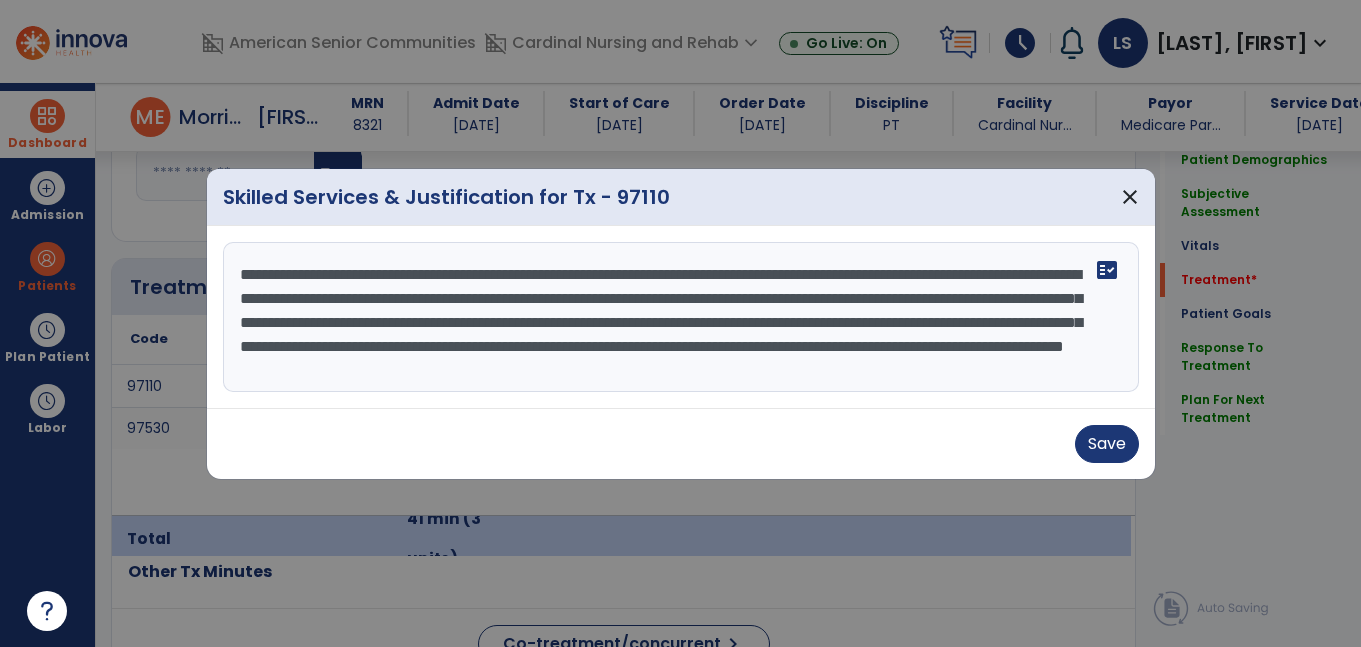 click on "**********" at bounding box center [678, 317] 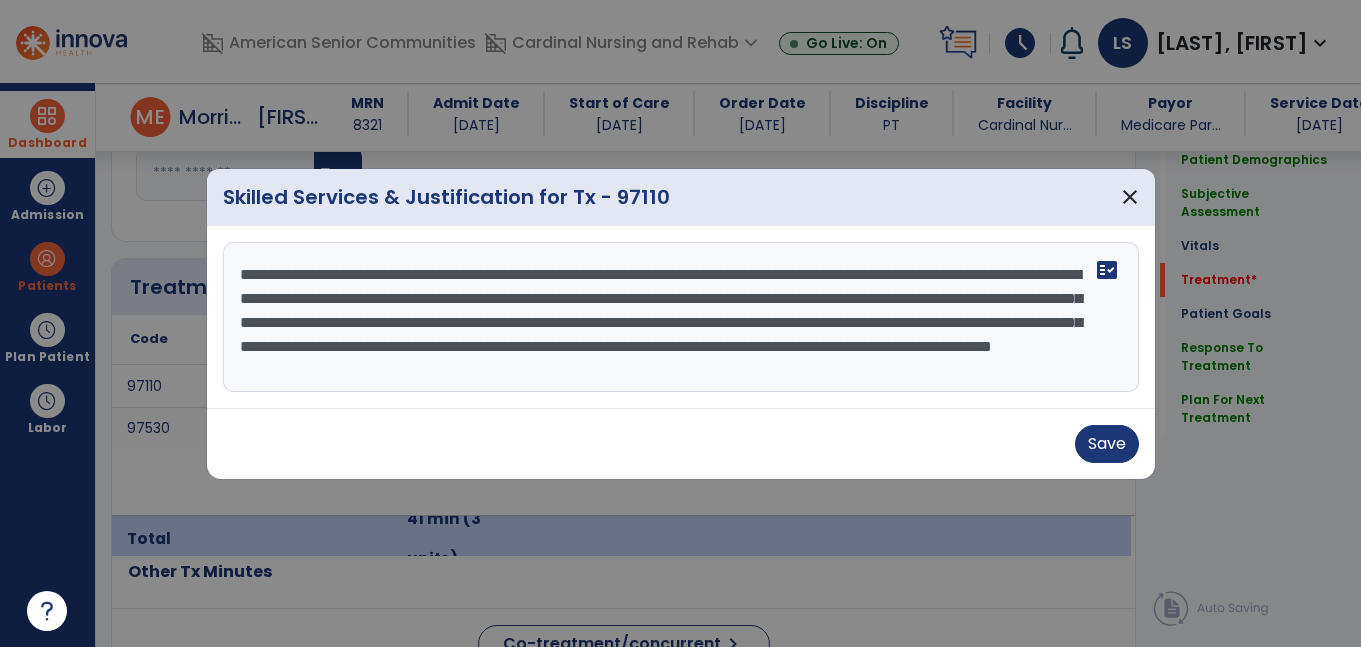 click on "**********" at bounding box center (678, 317) 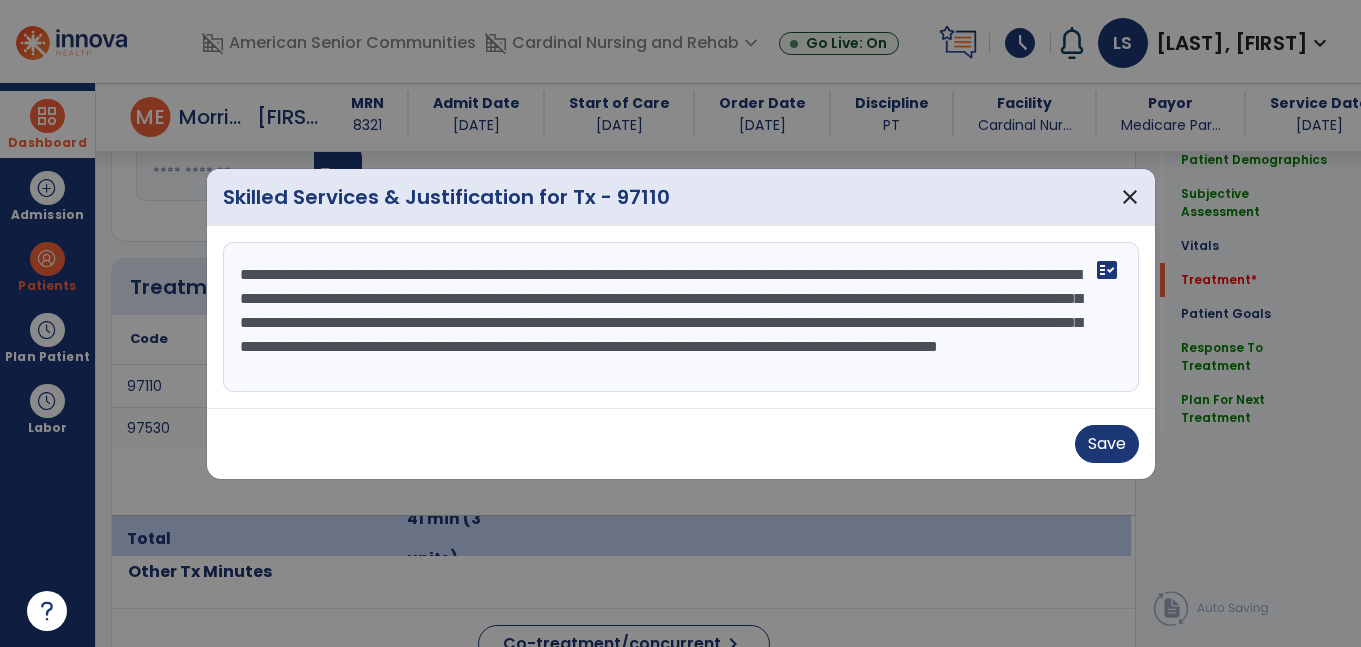 scroll, scrollTop: 24, scrollLeft: 0, axis: vertical 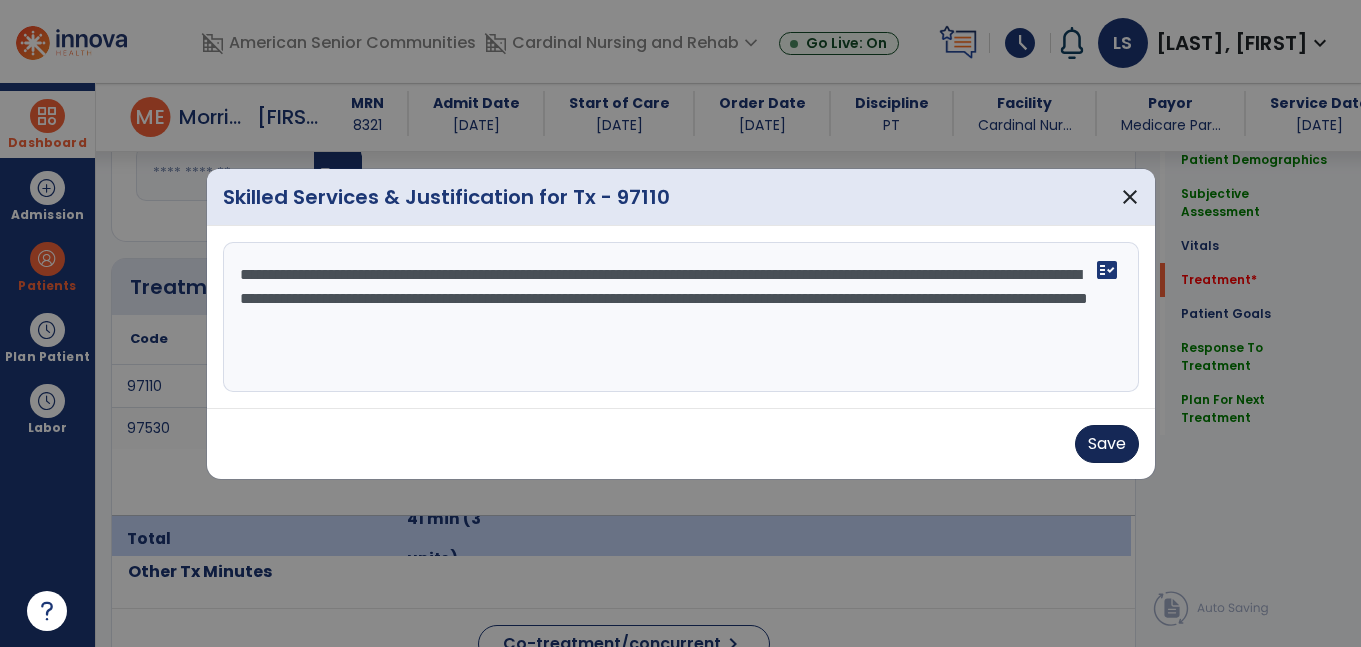 type on "**********" 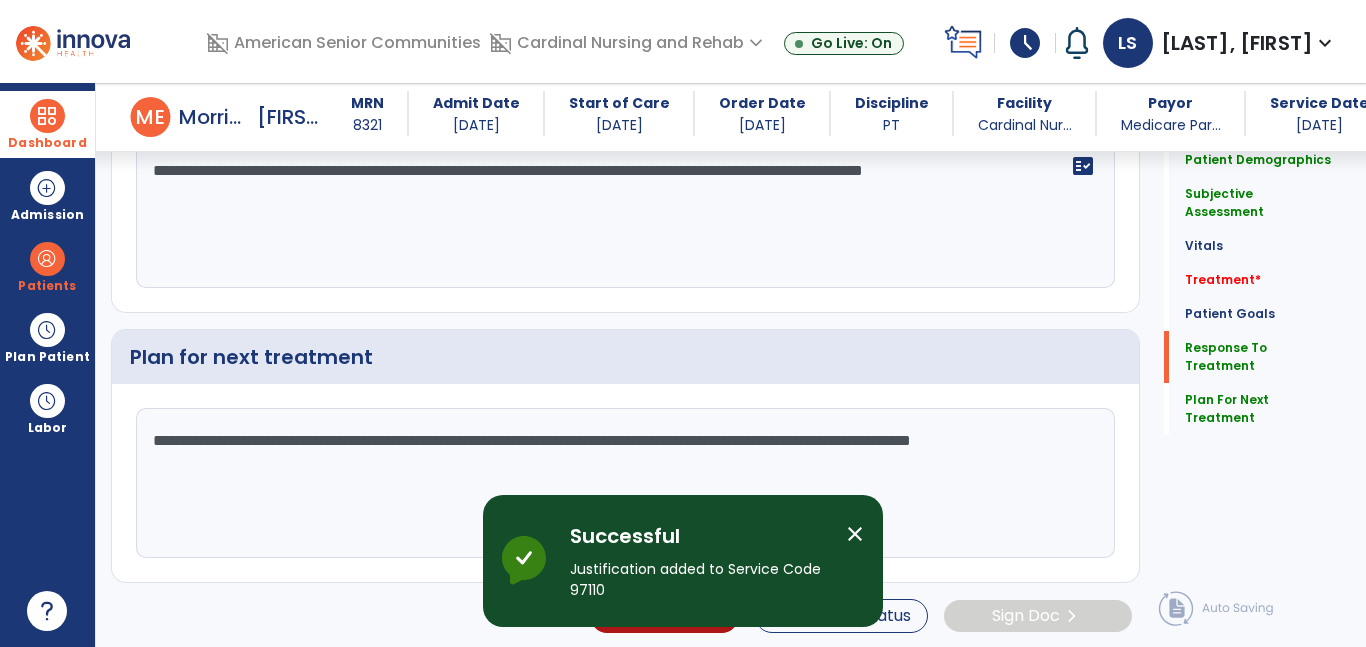 scroll, scrollTop: 3539, scrollLeft: 0, axis: vertical 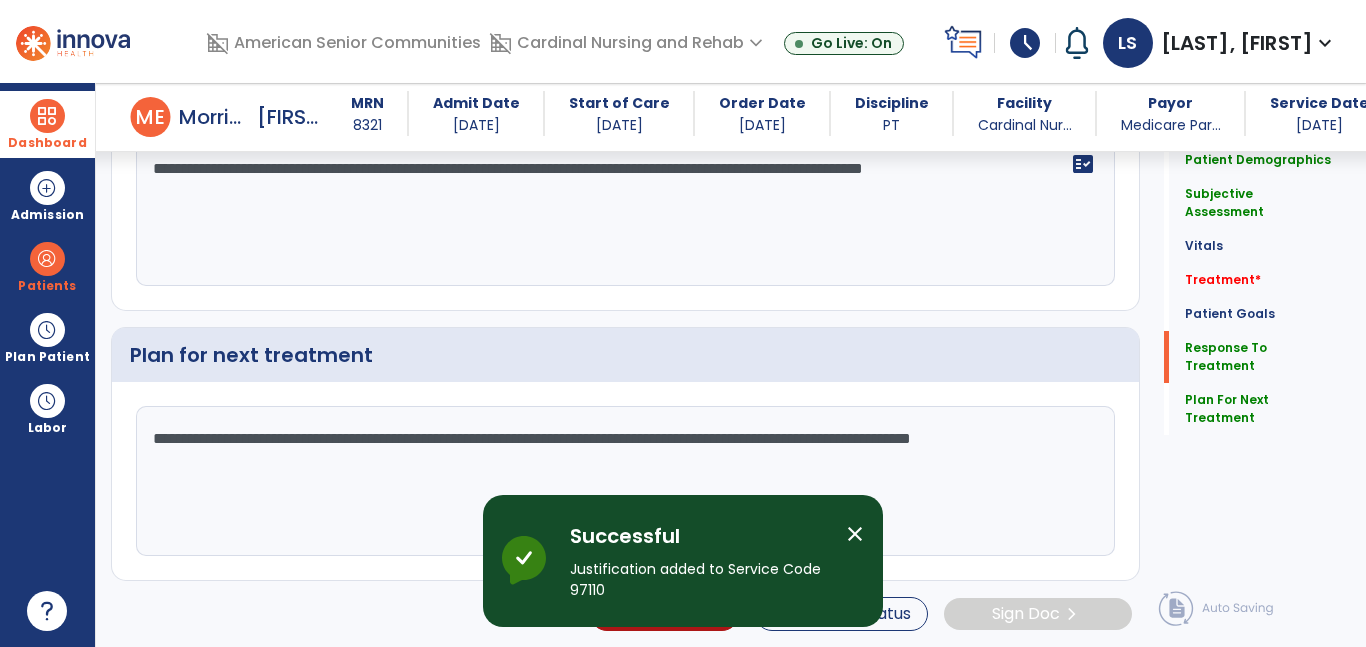 click on "**********" 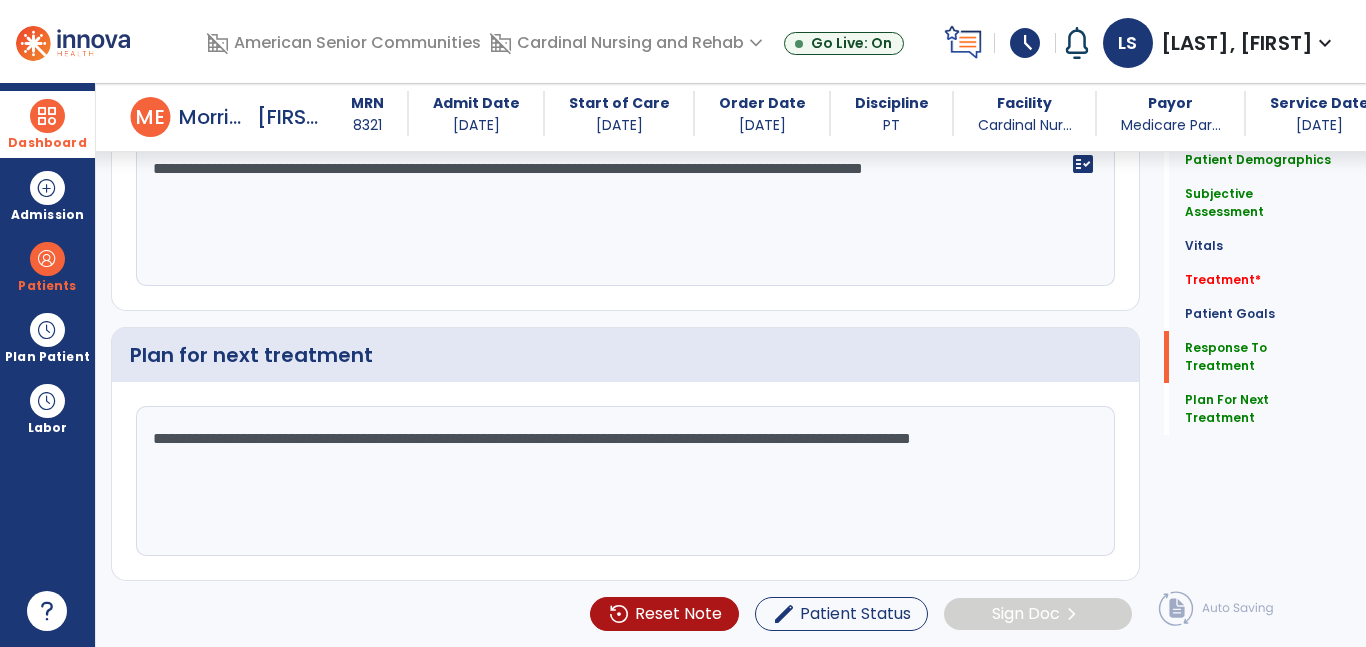 click on "**********" 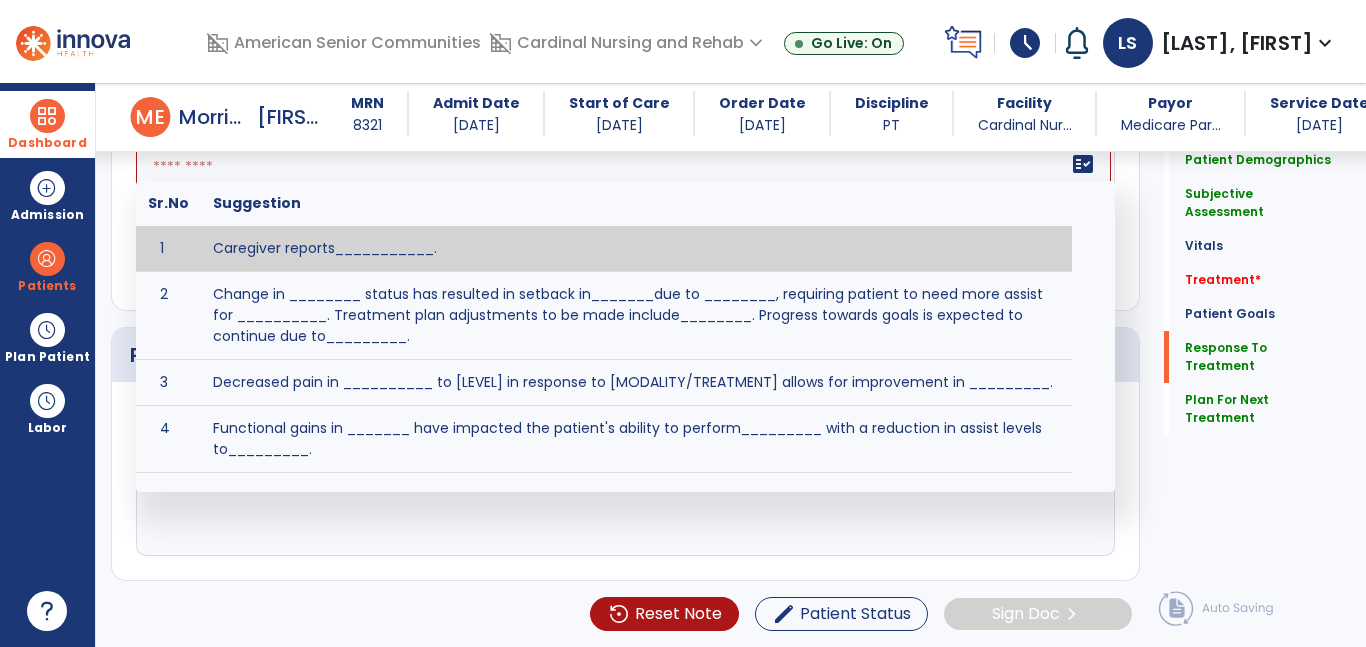 paste on "**********" 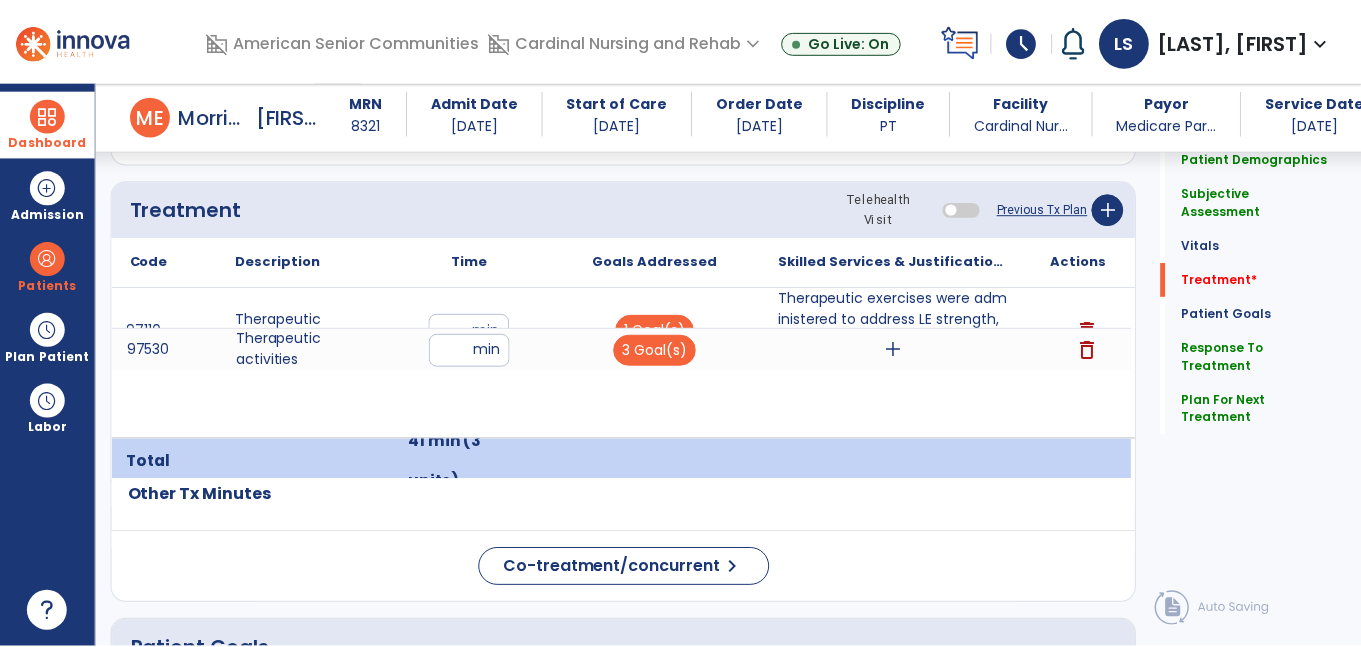 scroll, scrollTop: 1182, scrollLeft: 0, axis: vertical 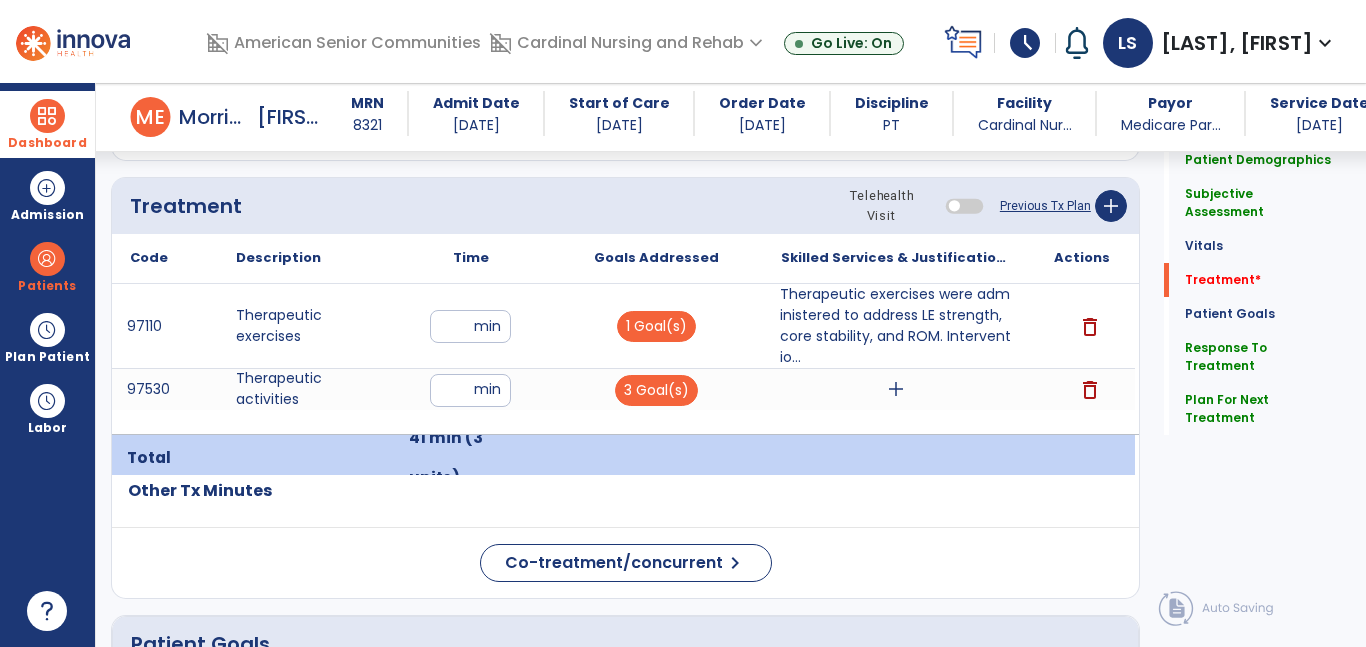 type on "**********" 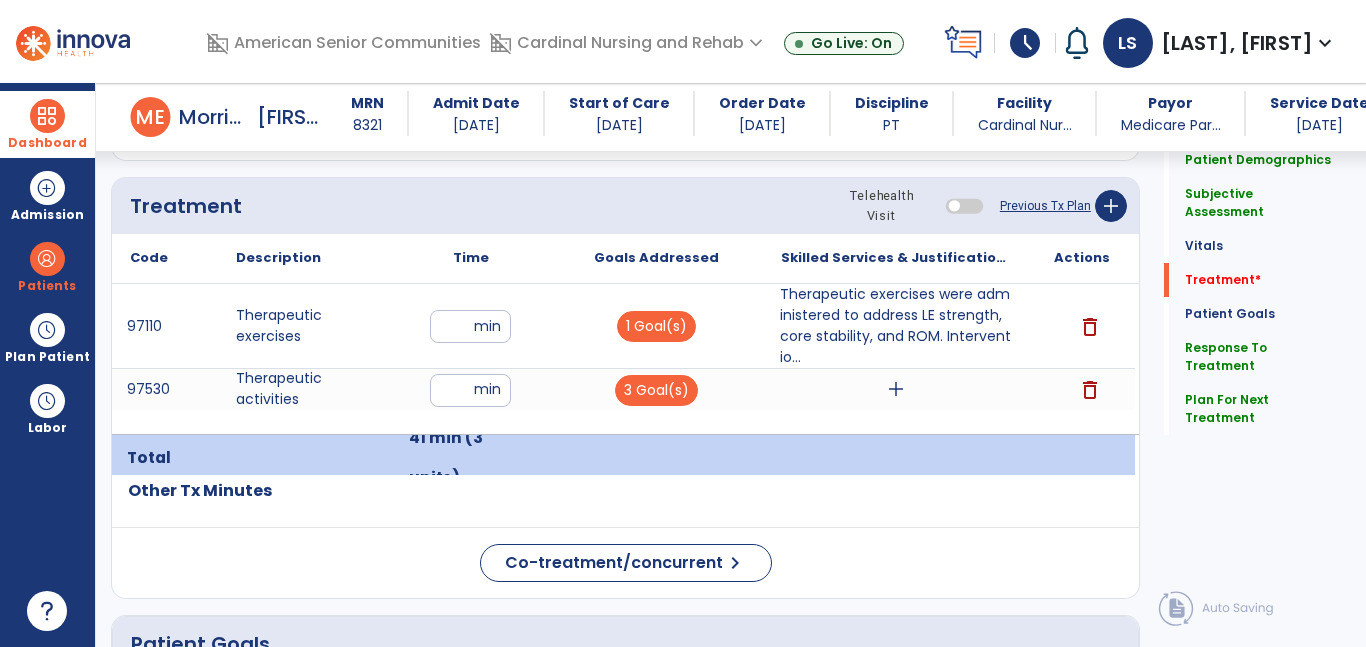 click at bounding box center (896, 458) 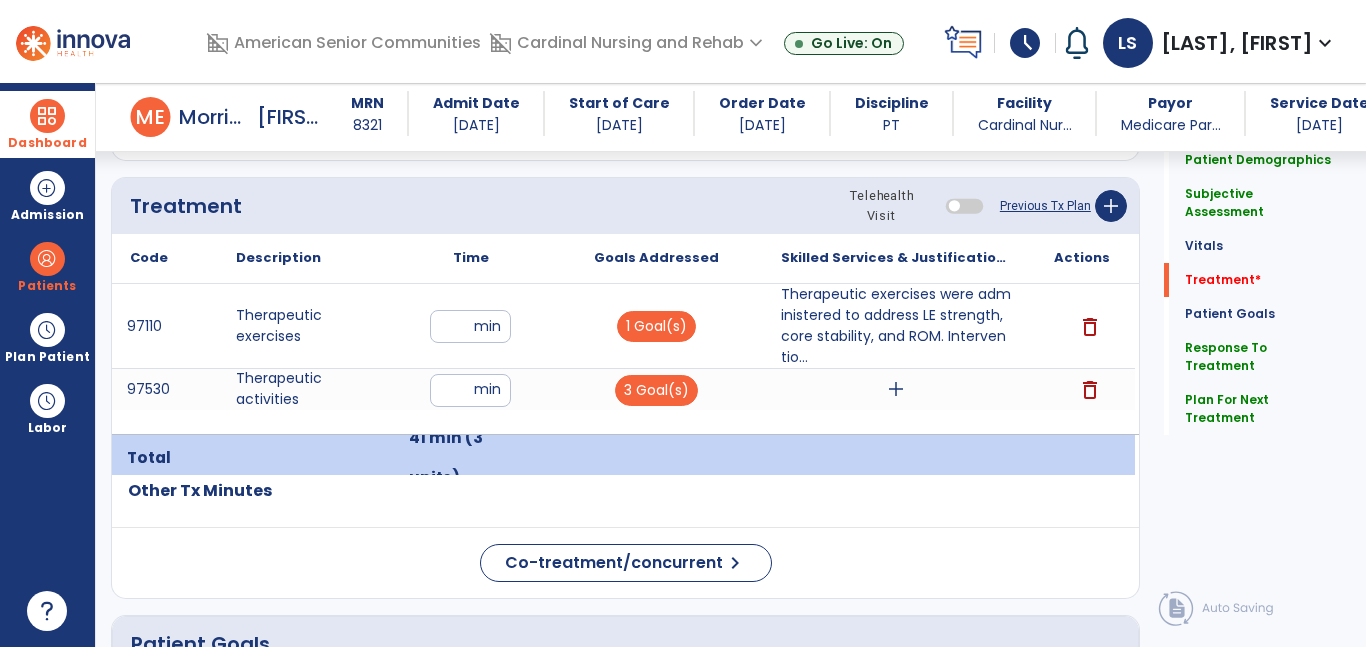 click on "add" at bounding box center (896, 389) 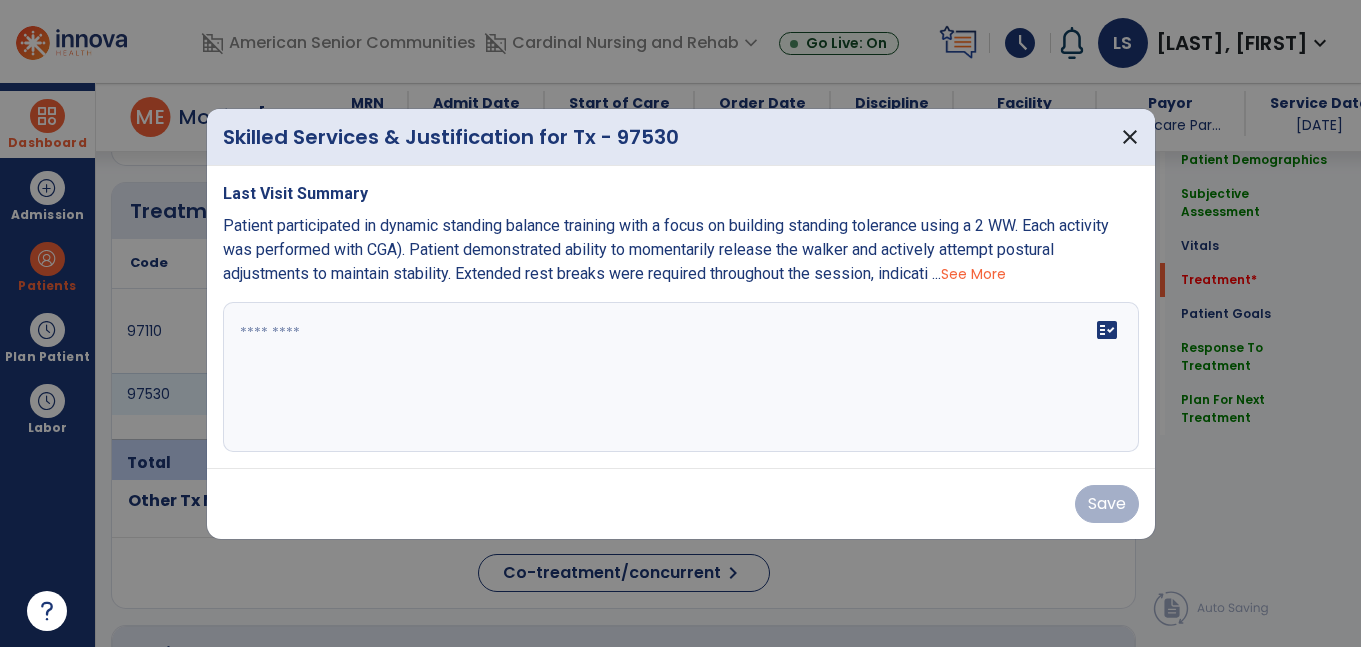 scroll, scrollTop: 1182, scrollLeft: 0, axis: vertical 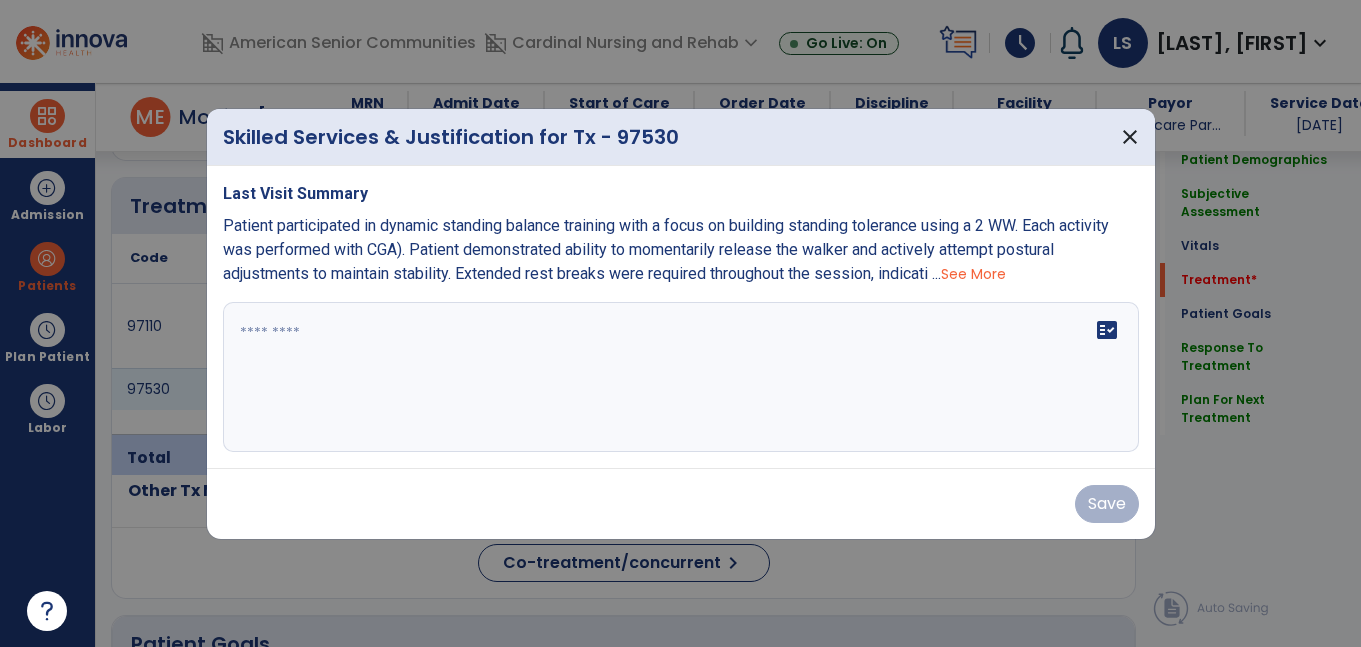 click on "fact_check" at bounding box center [681, 377] 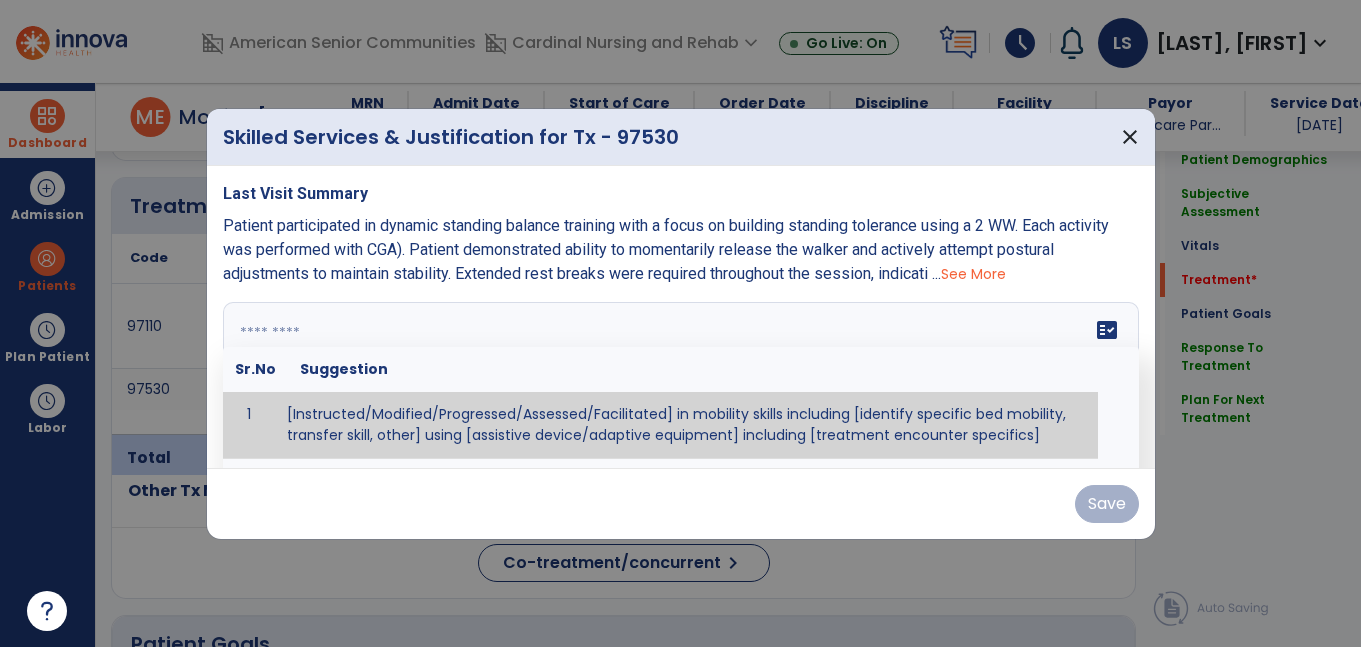 paste on "**********" 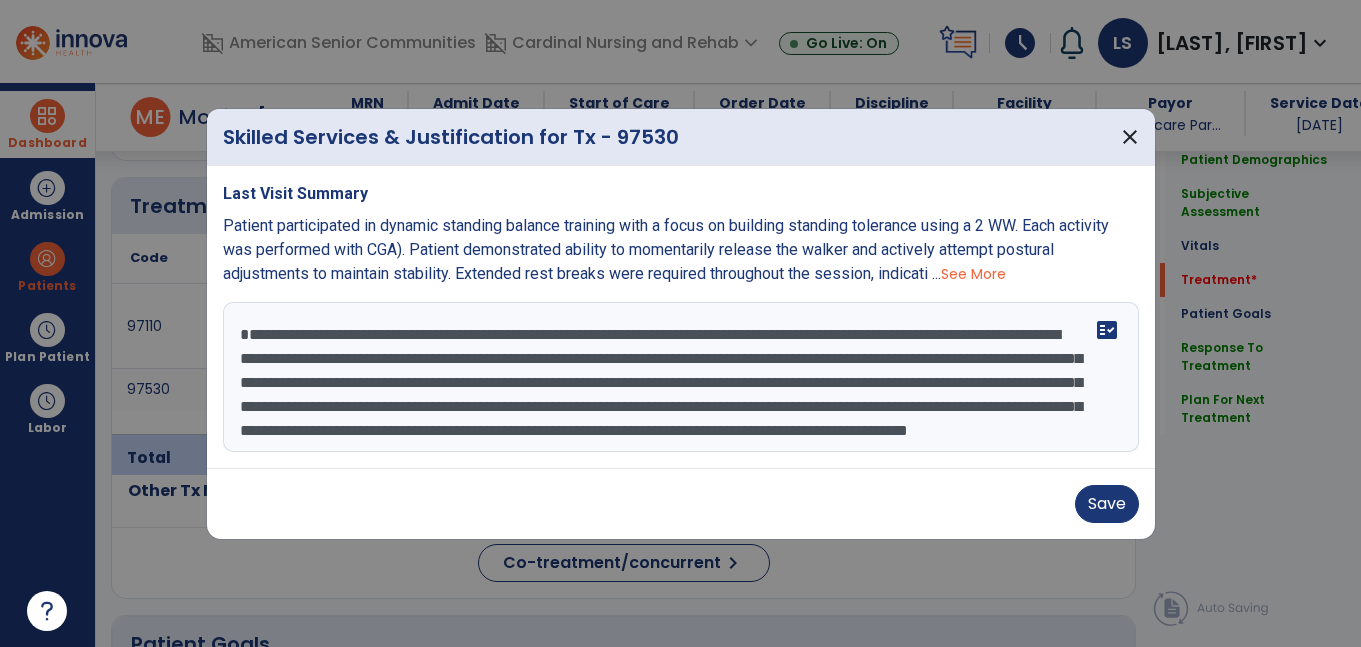 scroll, scrollTop: 64, scrollLeft: 0, axis: vertical 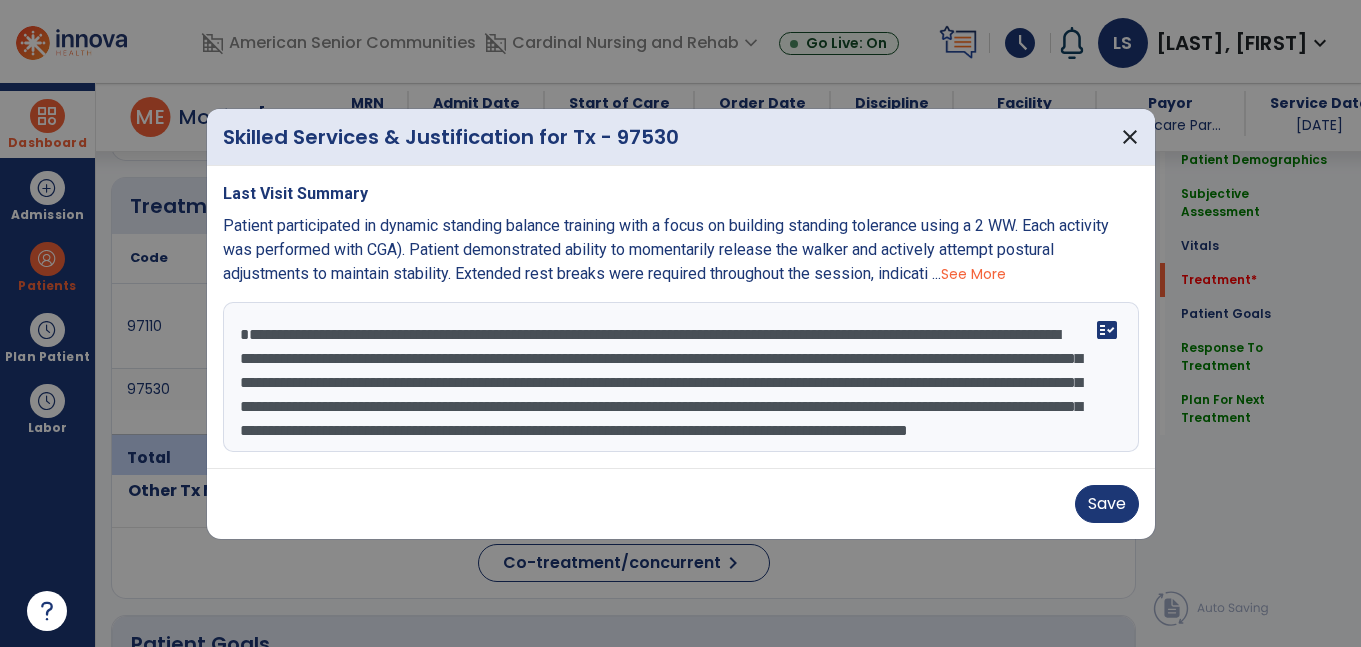click on "**********" at bounding box center (678, 377) 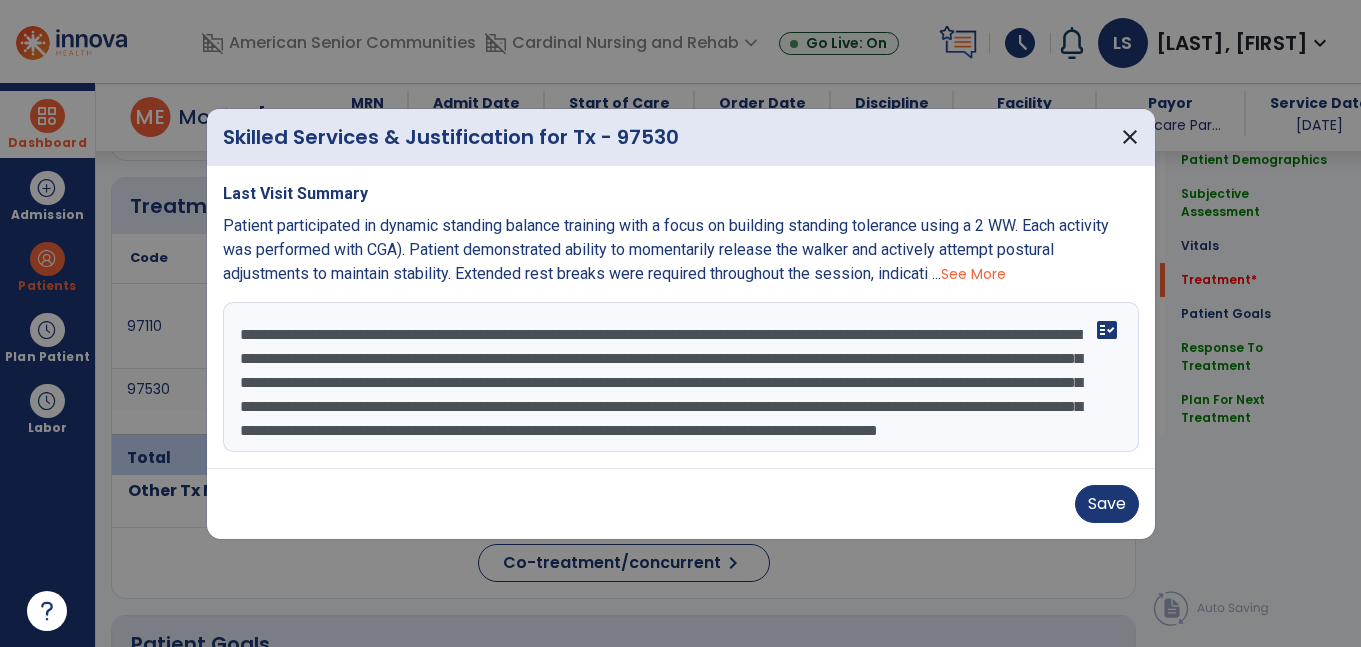scroll, scrollTop: 47, scrollLeft: 0, axis: vertical 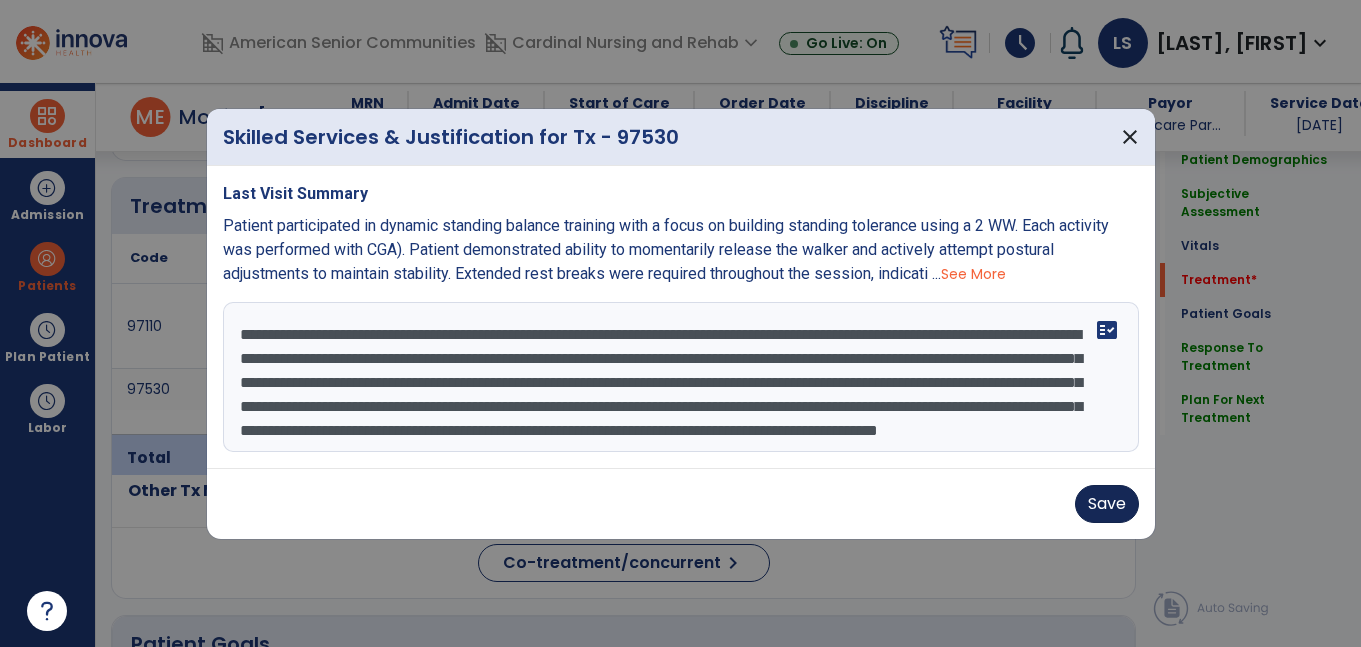 type on "**********" 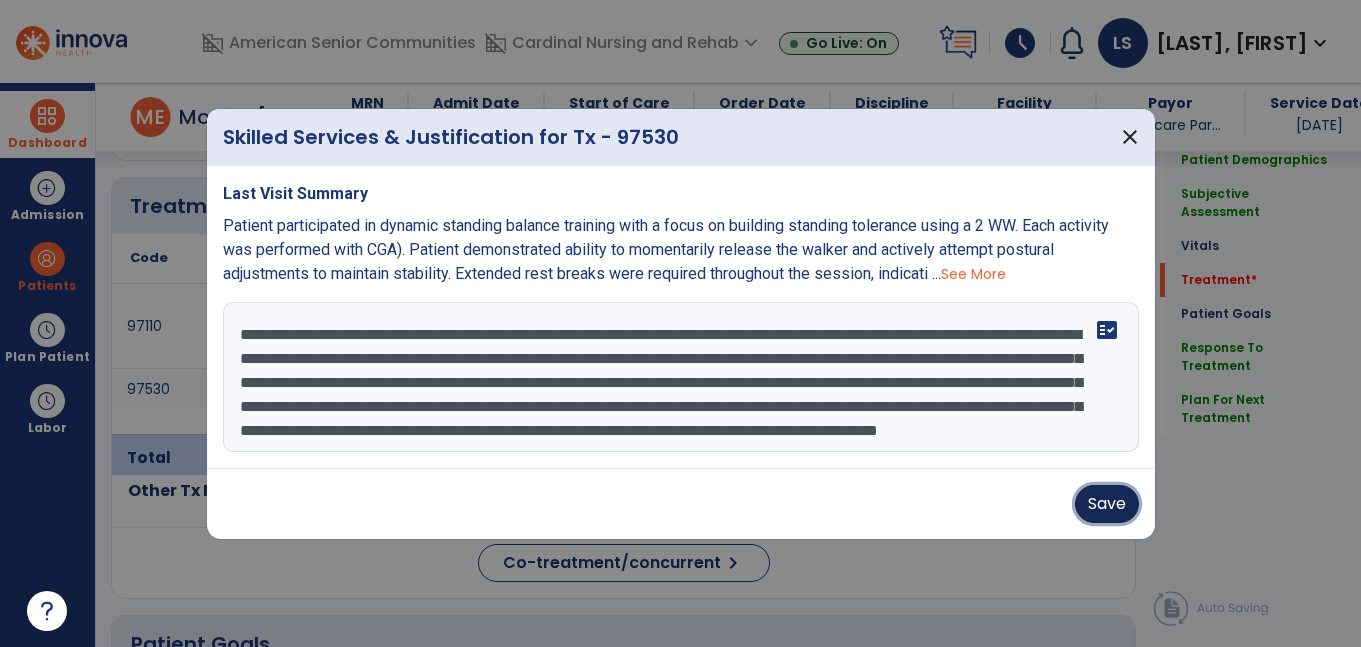 click on "Save" at bounding box center (1107, 504) 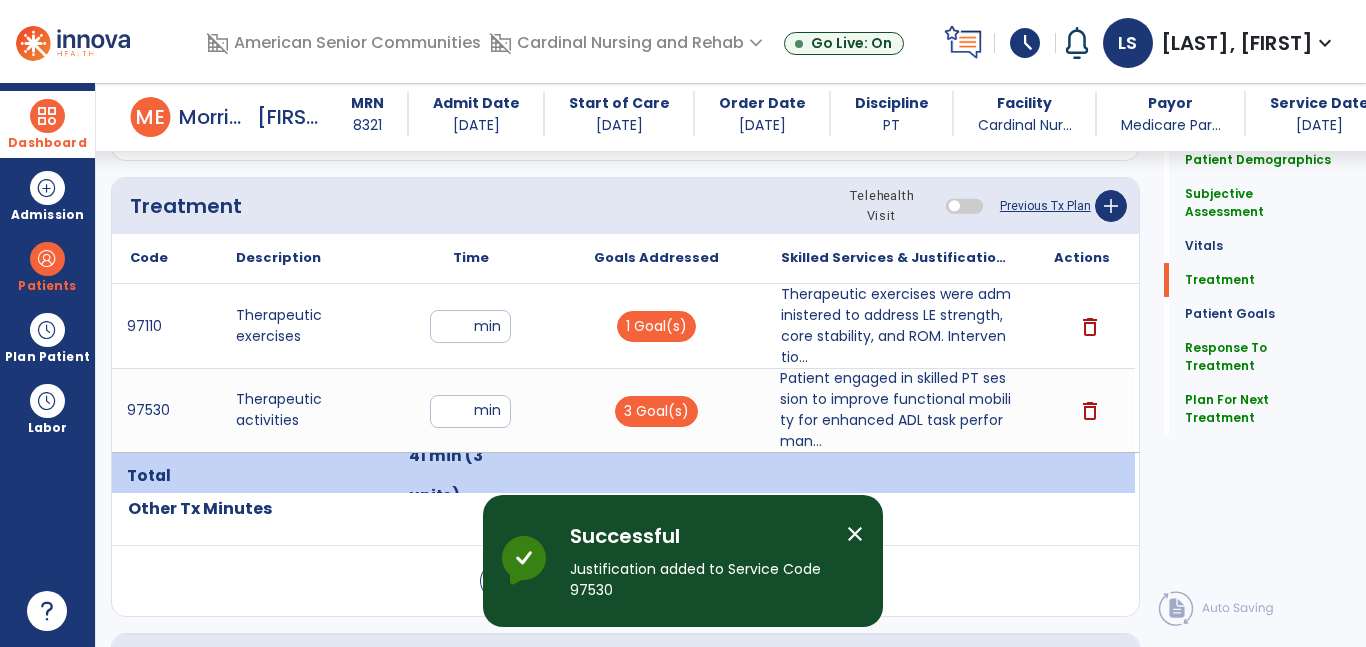 click on "close" at bounding box center [855, 534] 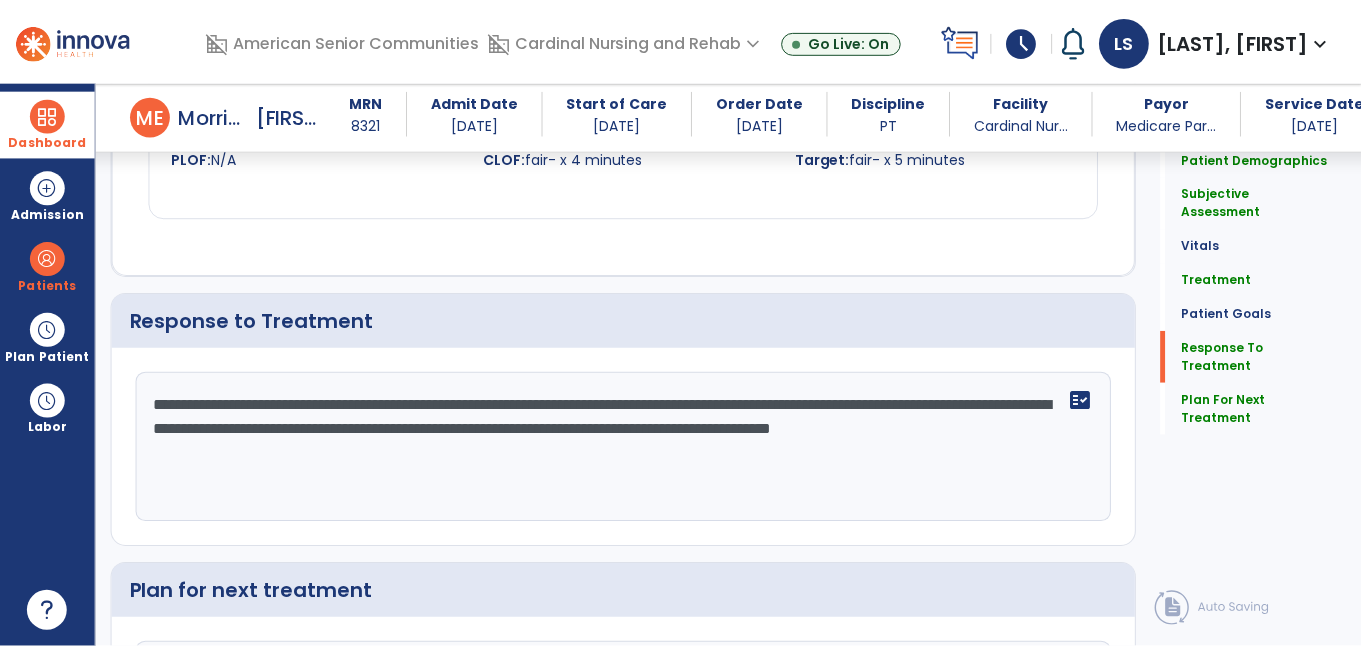 scroll, scrollTop: 3557, scrollLeft: 0, axis: vertical 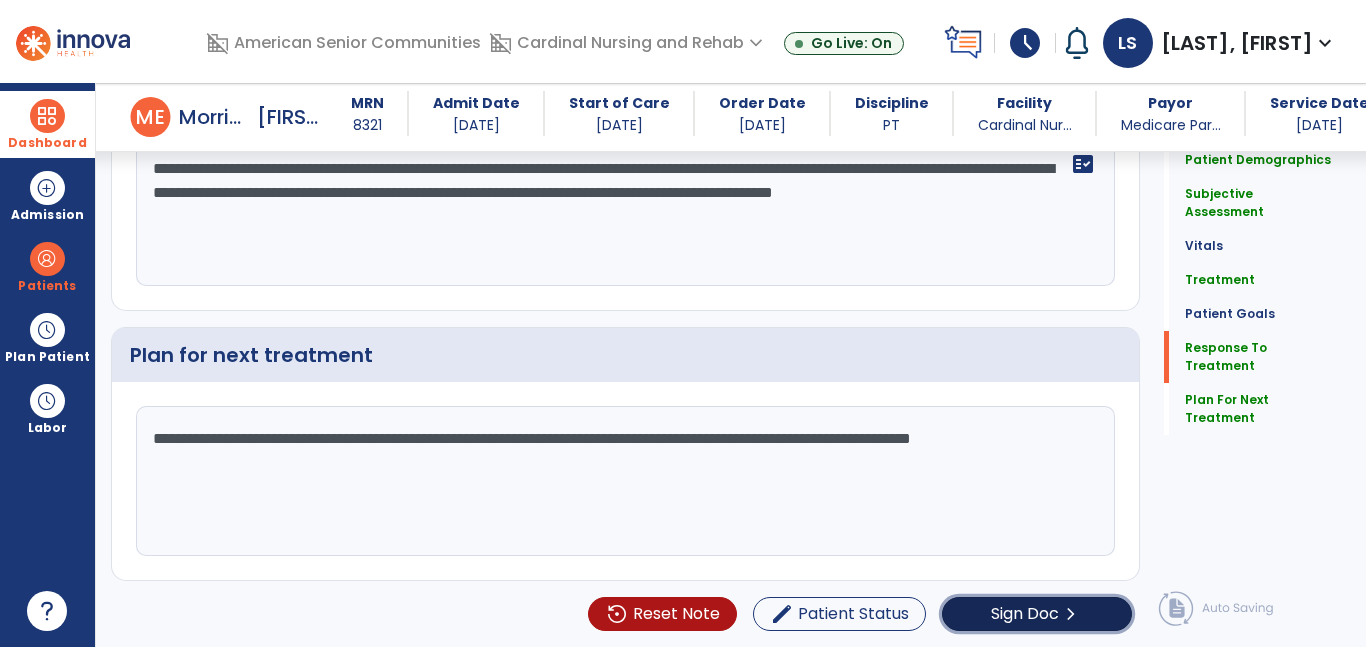 click on "Sign Doc" 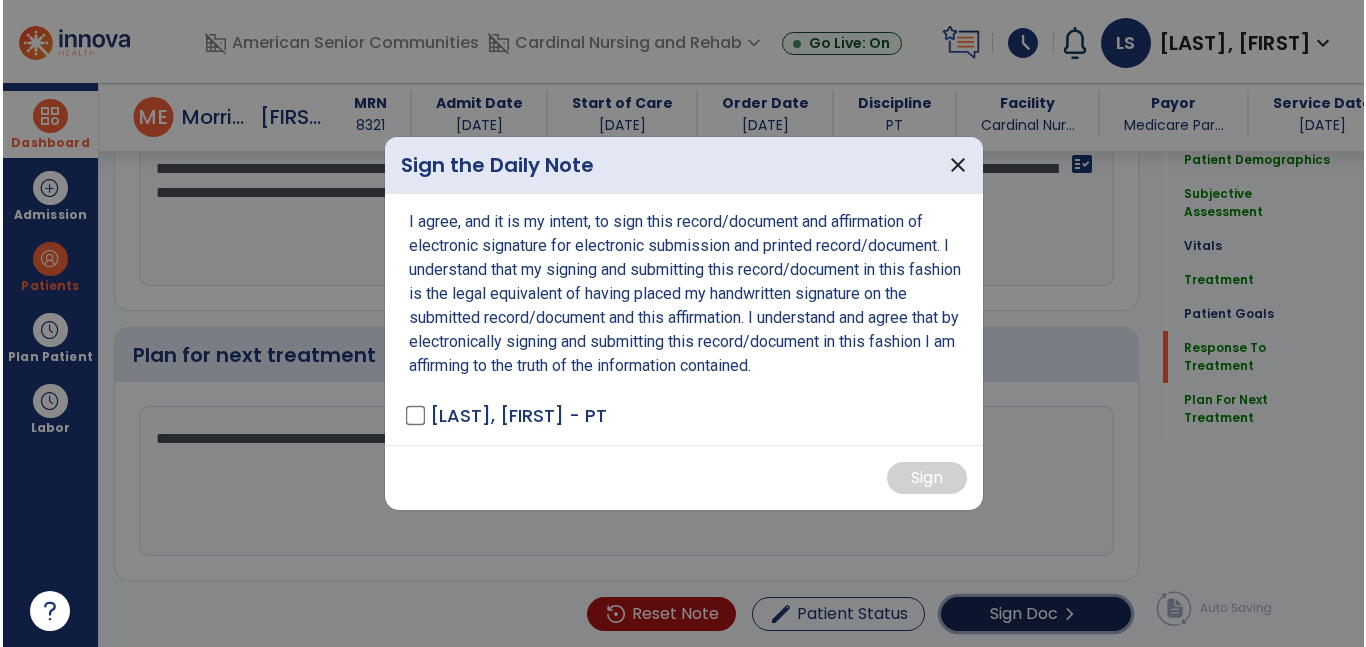 scroll, scrollTop: 3557, scrollLeft: 0, axis: vertical 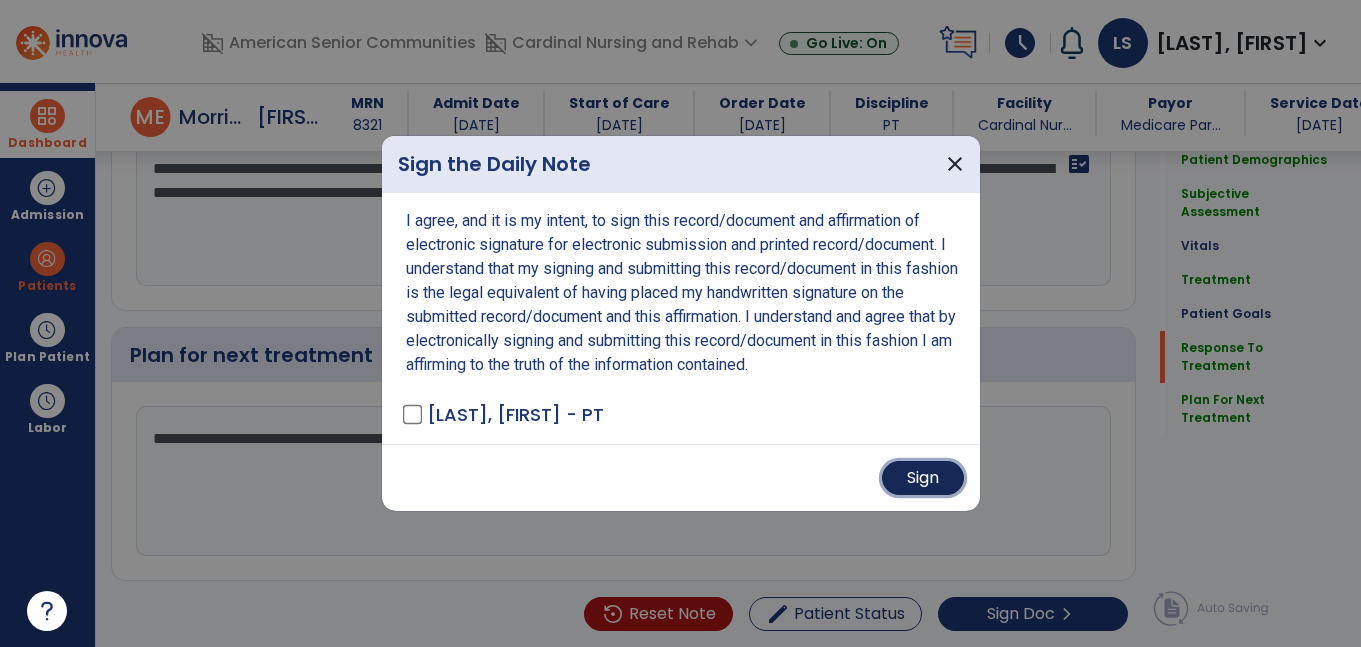 click on "Sign" at bounding box center [923, 478] 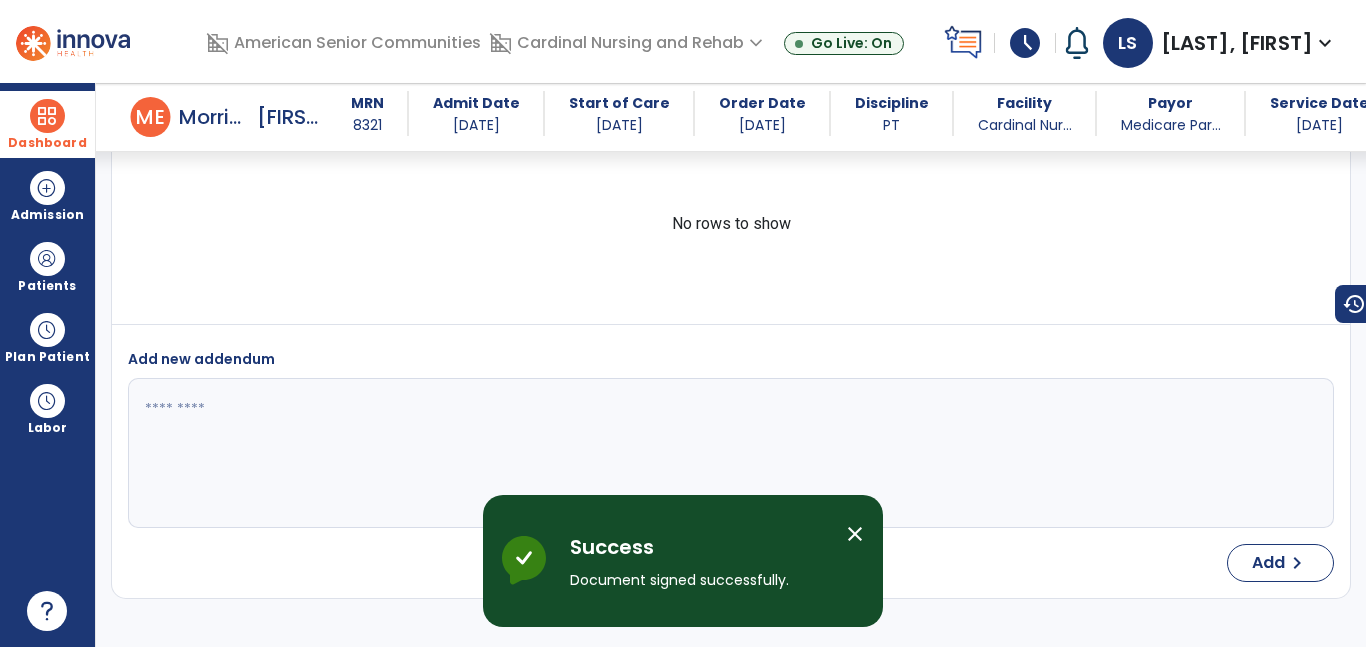 scroll, scrollTop: 5971, scrollLeft: 0, axis: vertical 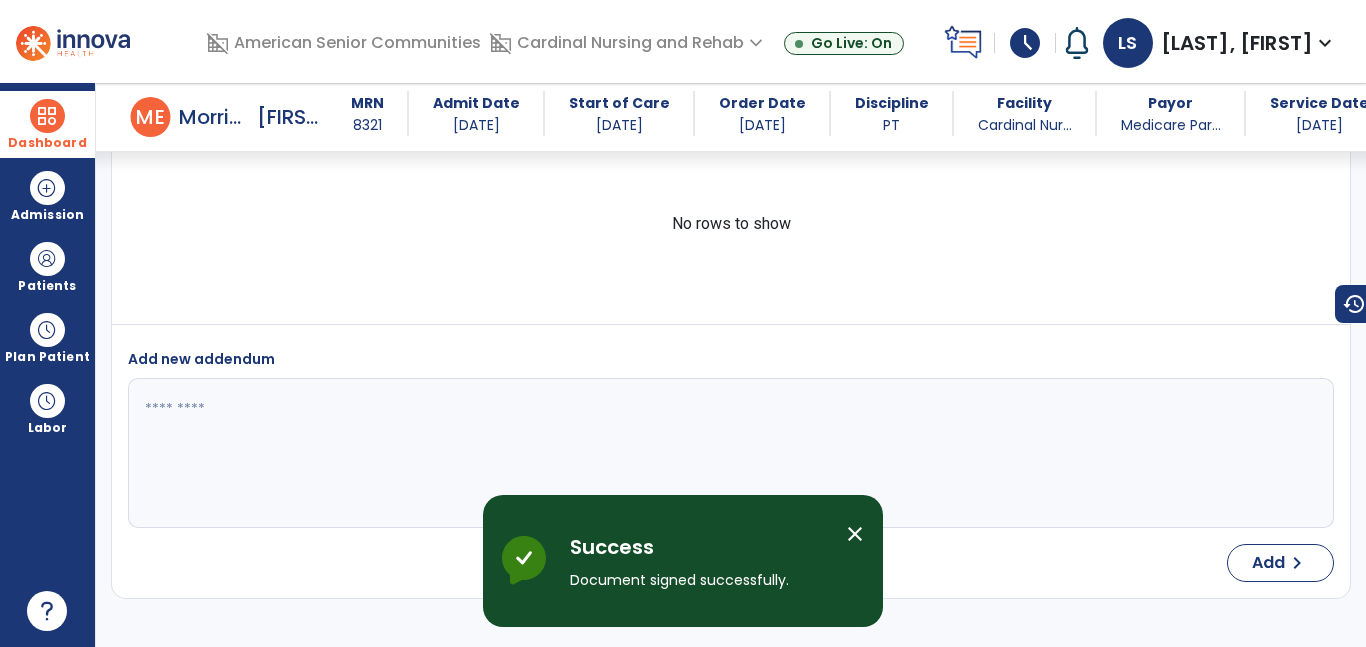 click at bounding box center (47, 116) 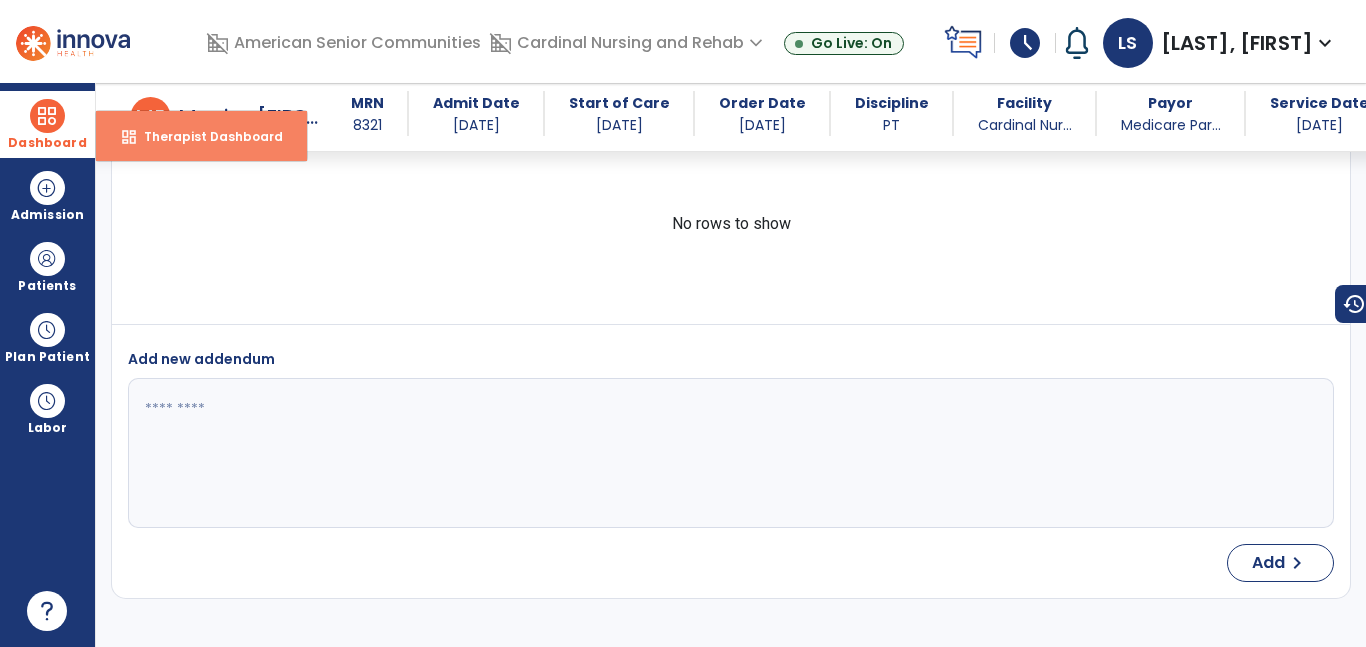 click on "dashboard" at bounding box center [129, 137] 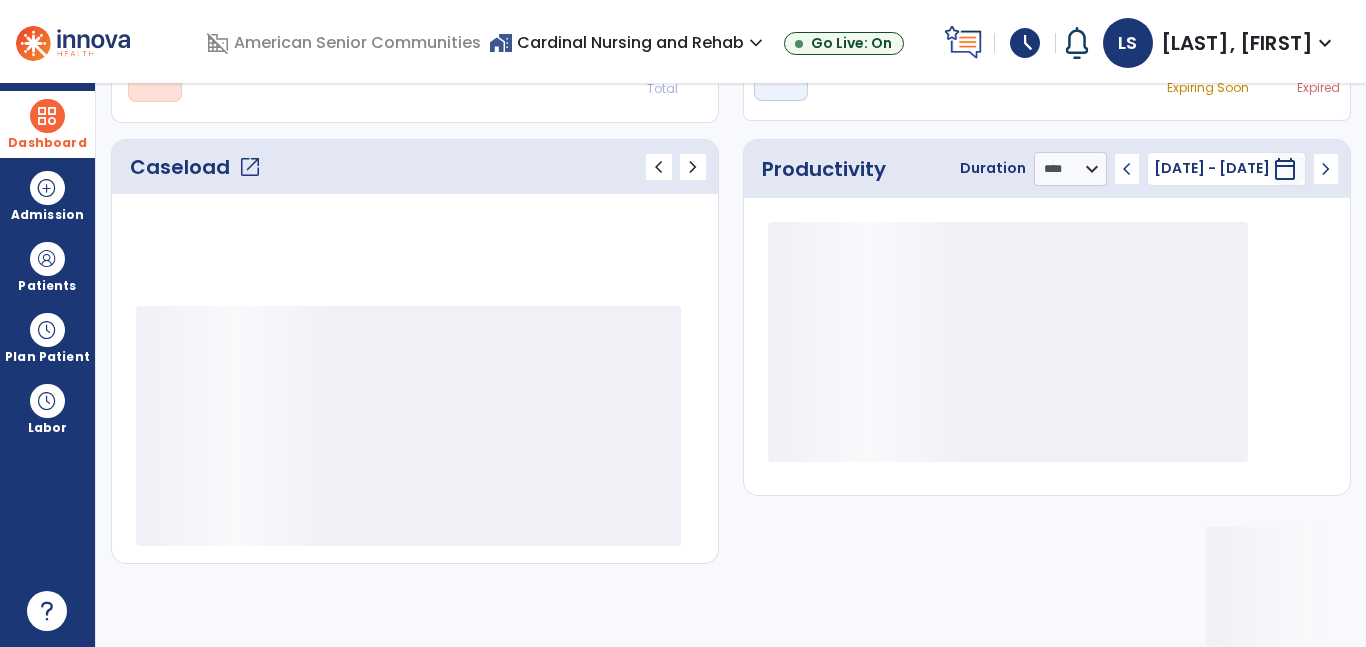 scroll, scrollTop: 230, scrollLeft: 0, axis: vertical 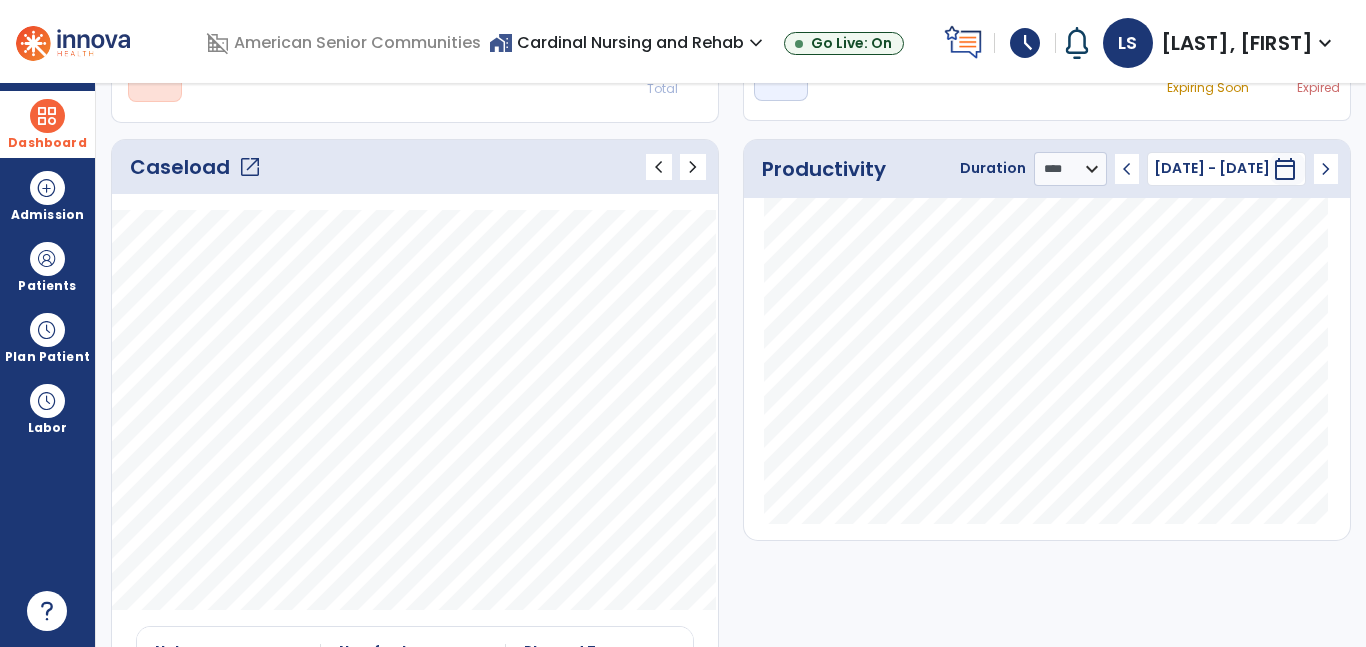 click on "open_in_new" 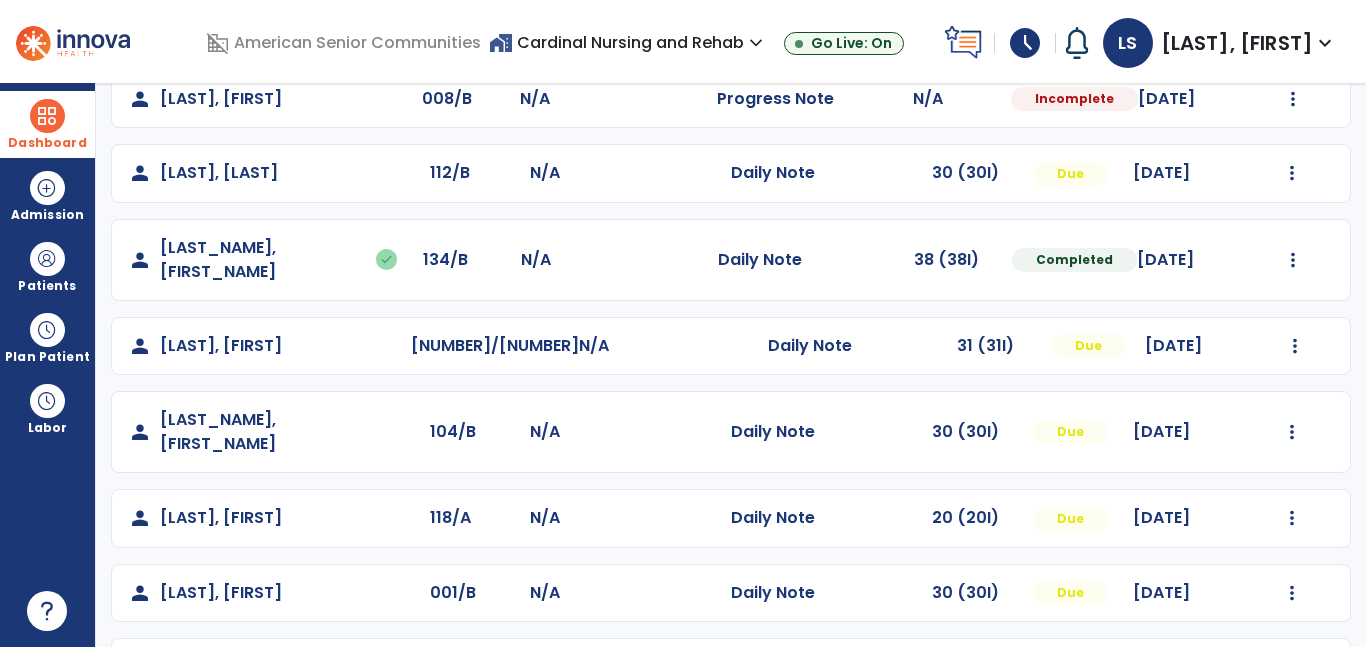 scroll, scrollTop: 515, scrollLeft: 0, axis: vertical 